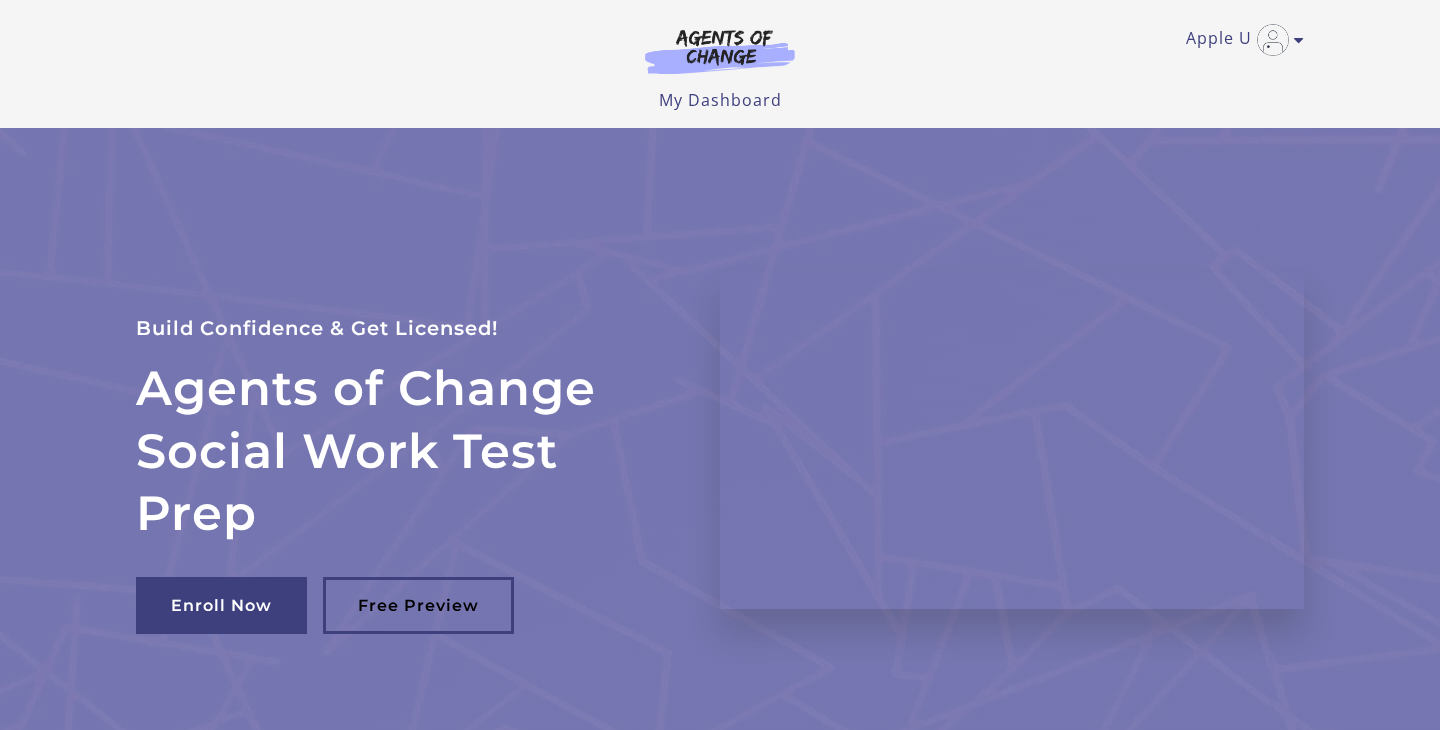 scroll, scrollTop: 0, scrollLeft: 0, axis: both 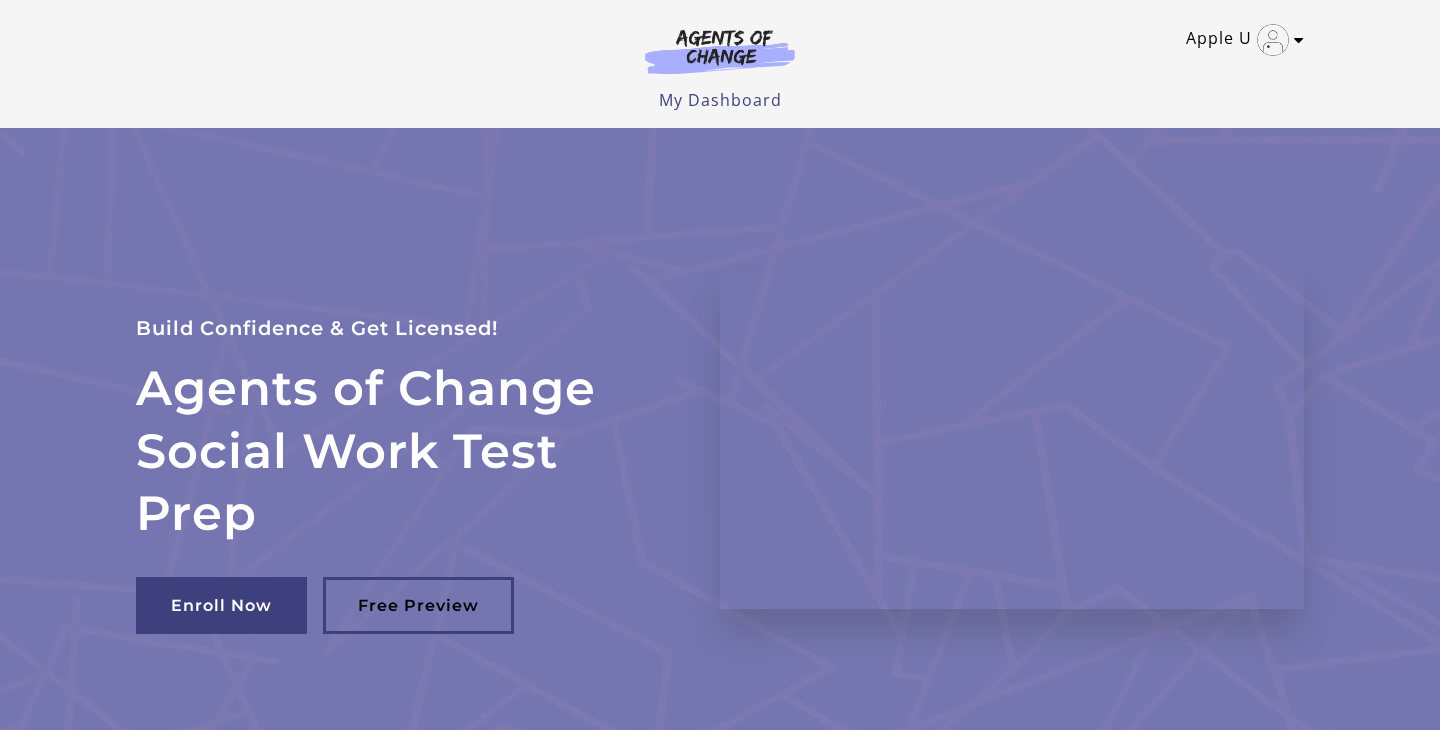 click on "Apple U" at bounding box center (1240, 40) 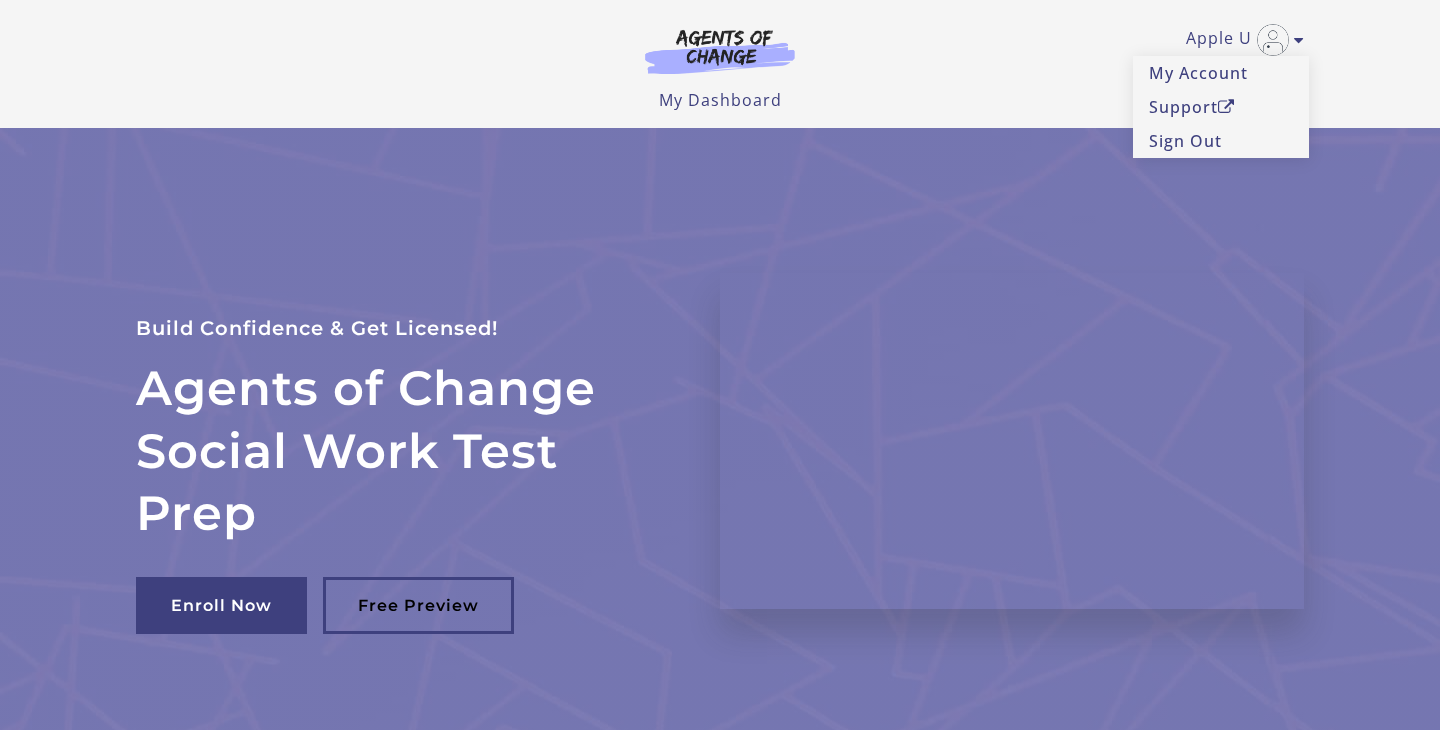 click at bounding box center [720, 51] 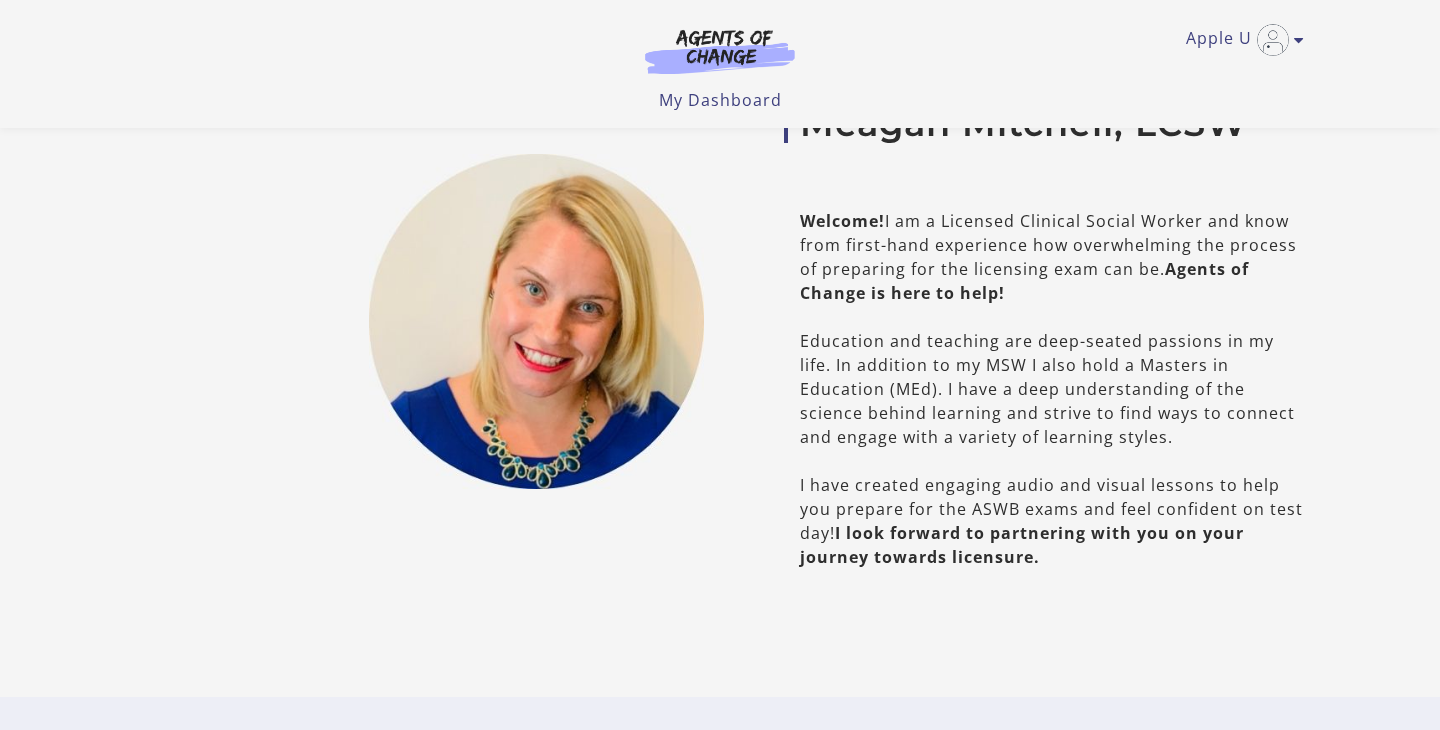 scroll, scrollTop: 1008, scrollLeft: 0, axis: vertical 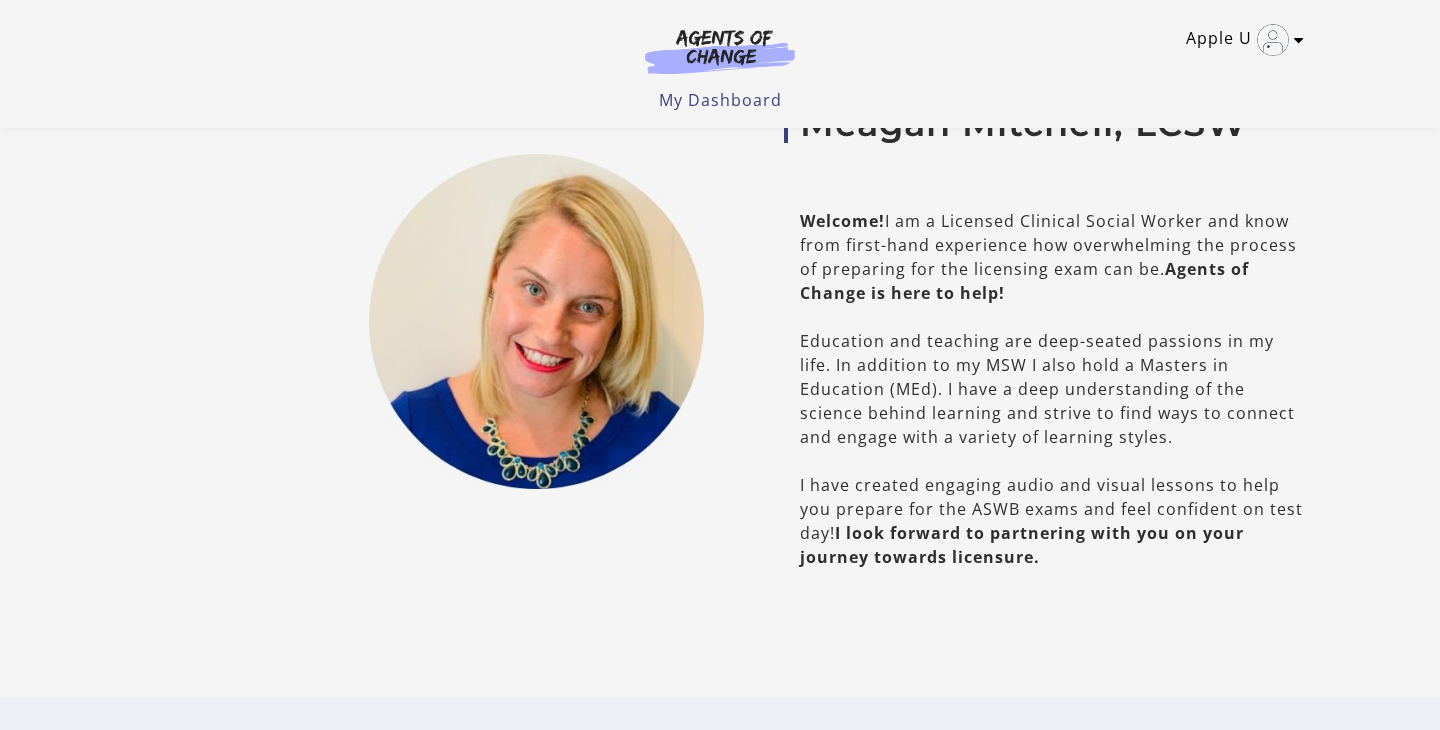 click on "Apple U" at bounding box center [1240, 40] 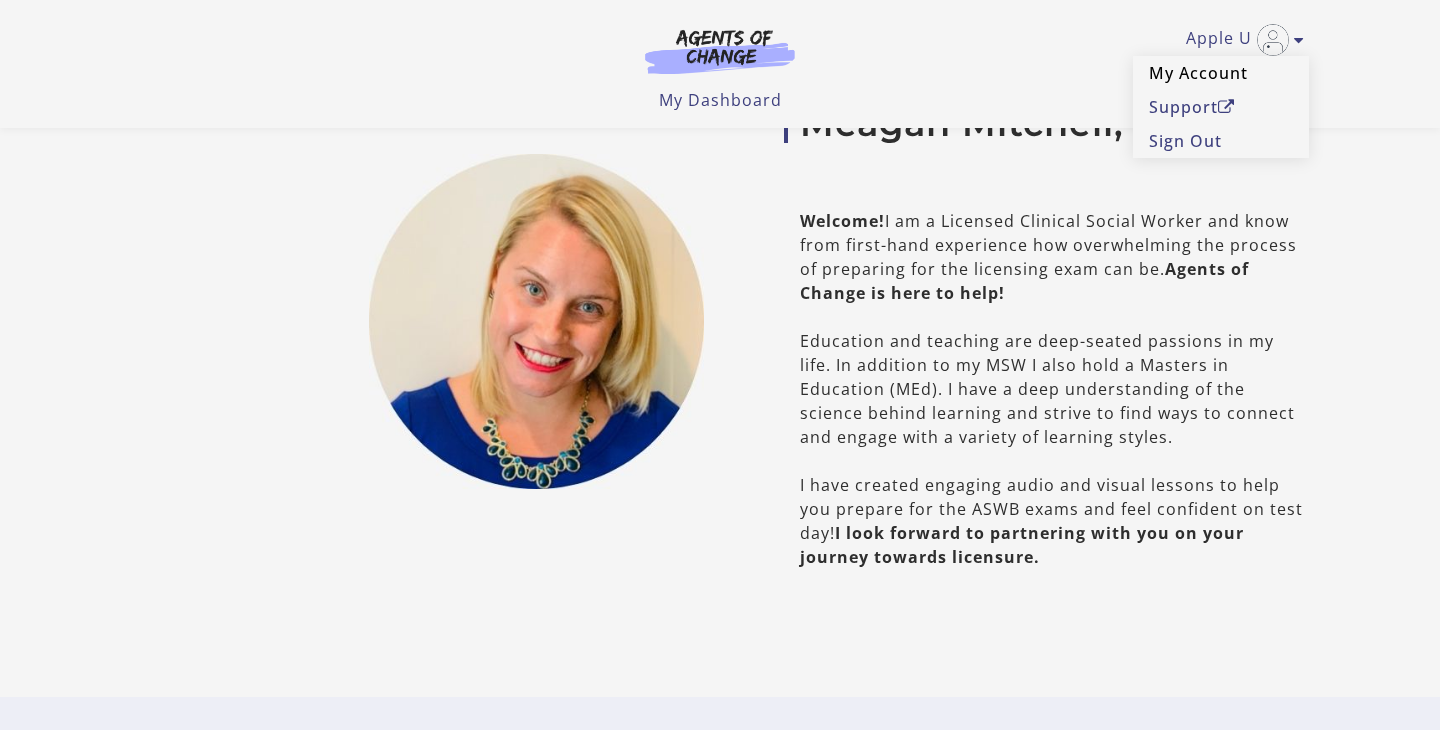 click on "My Account" at bounding box center [1221, 73] 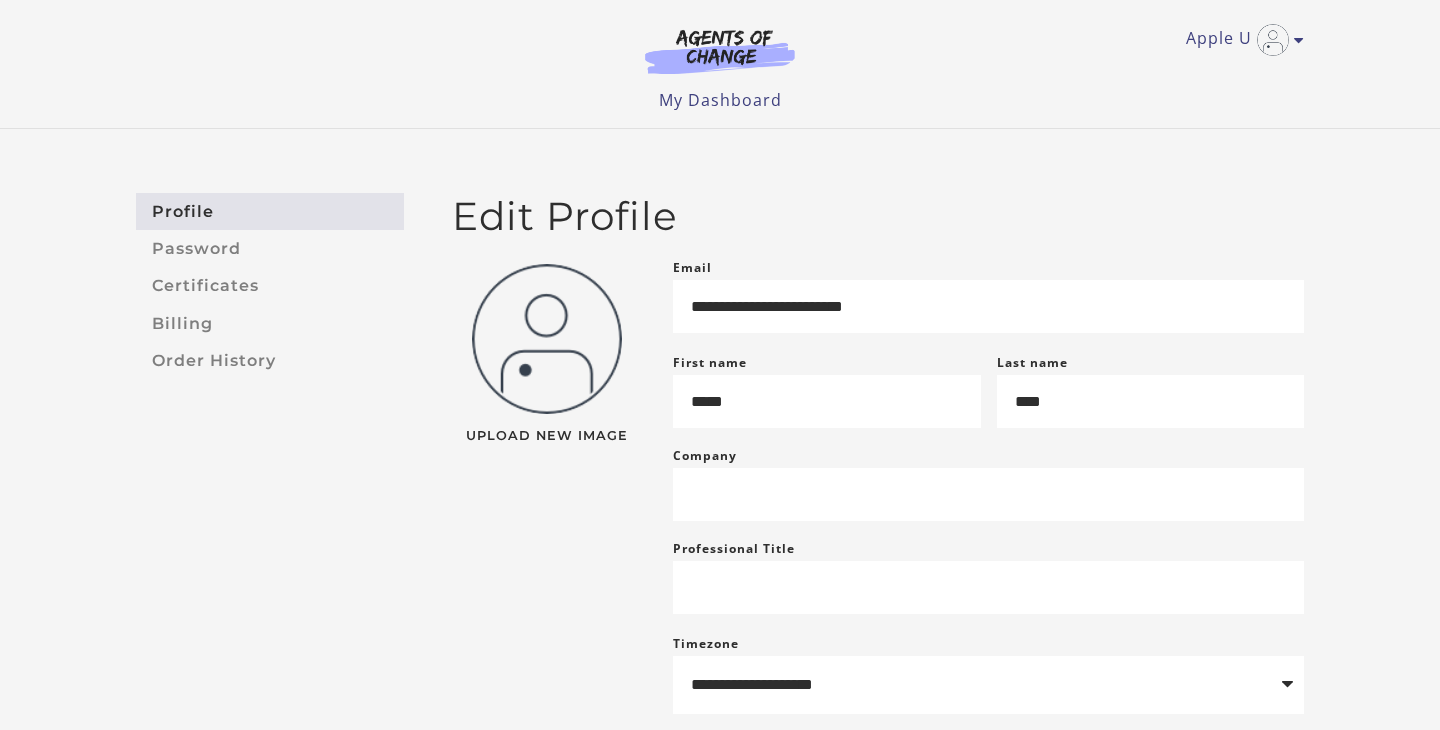 scroll, scrollTop: 0, scrollLeft: 0, axis: both 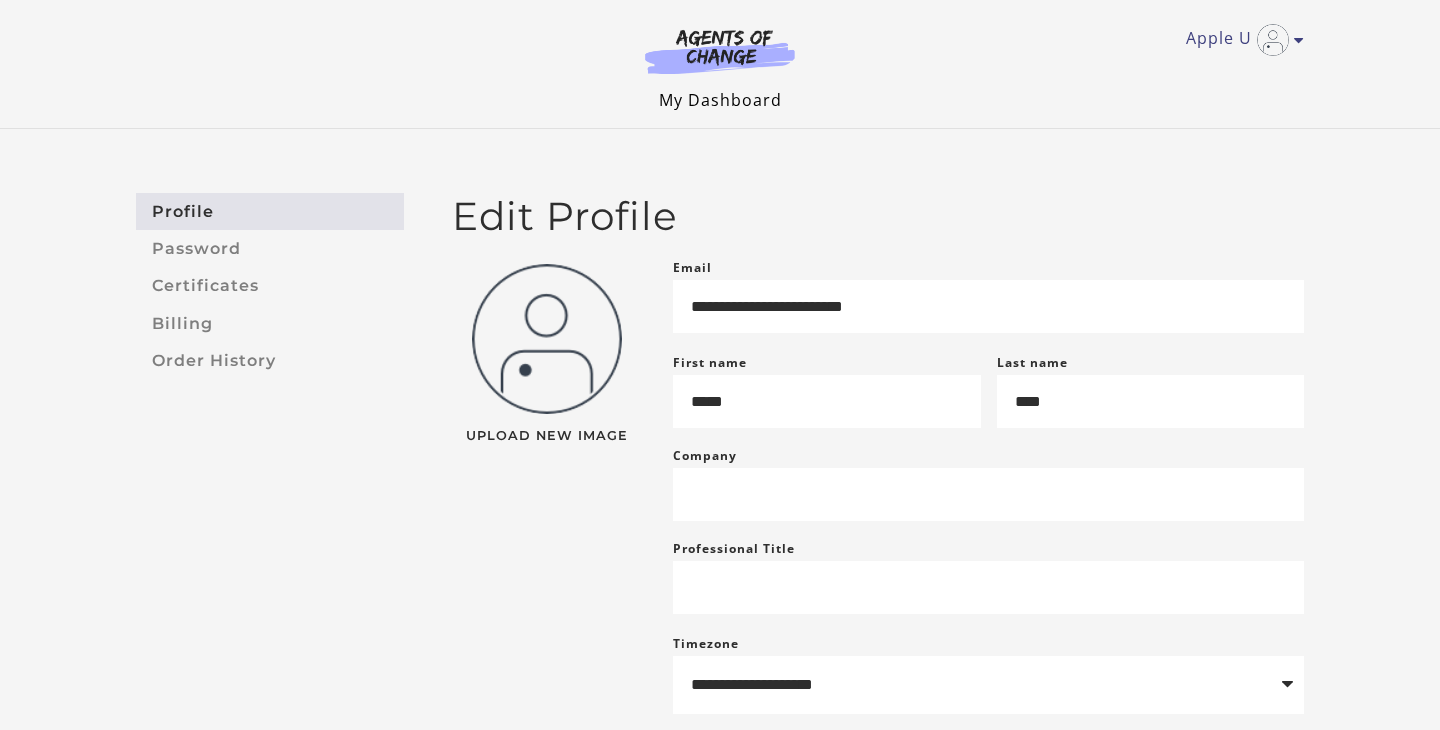 click on "My Dashboard" at bounding box center [720, 100] 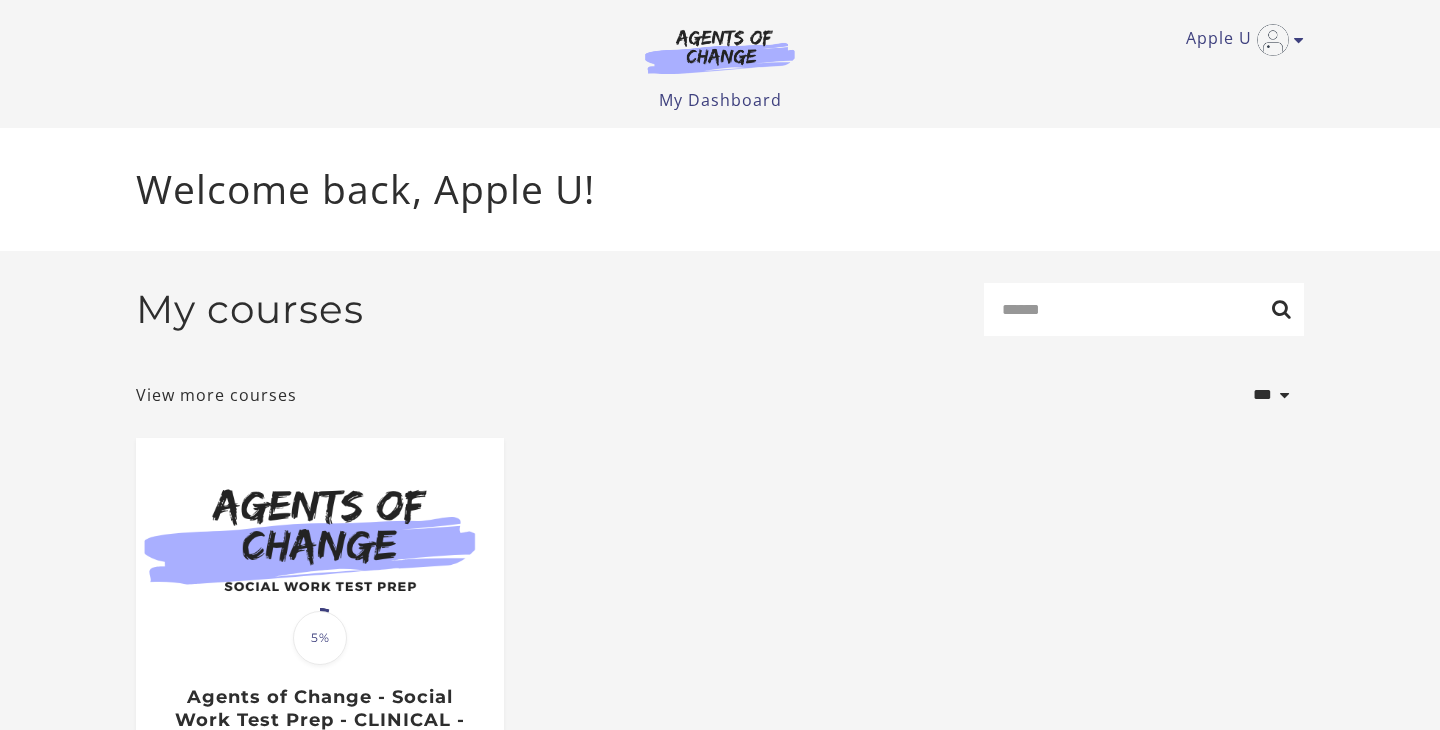 scroll, scrollTop: 0, scrollLeft: 0, axis: both 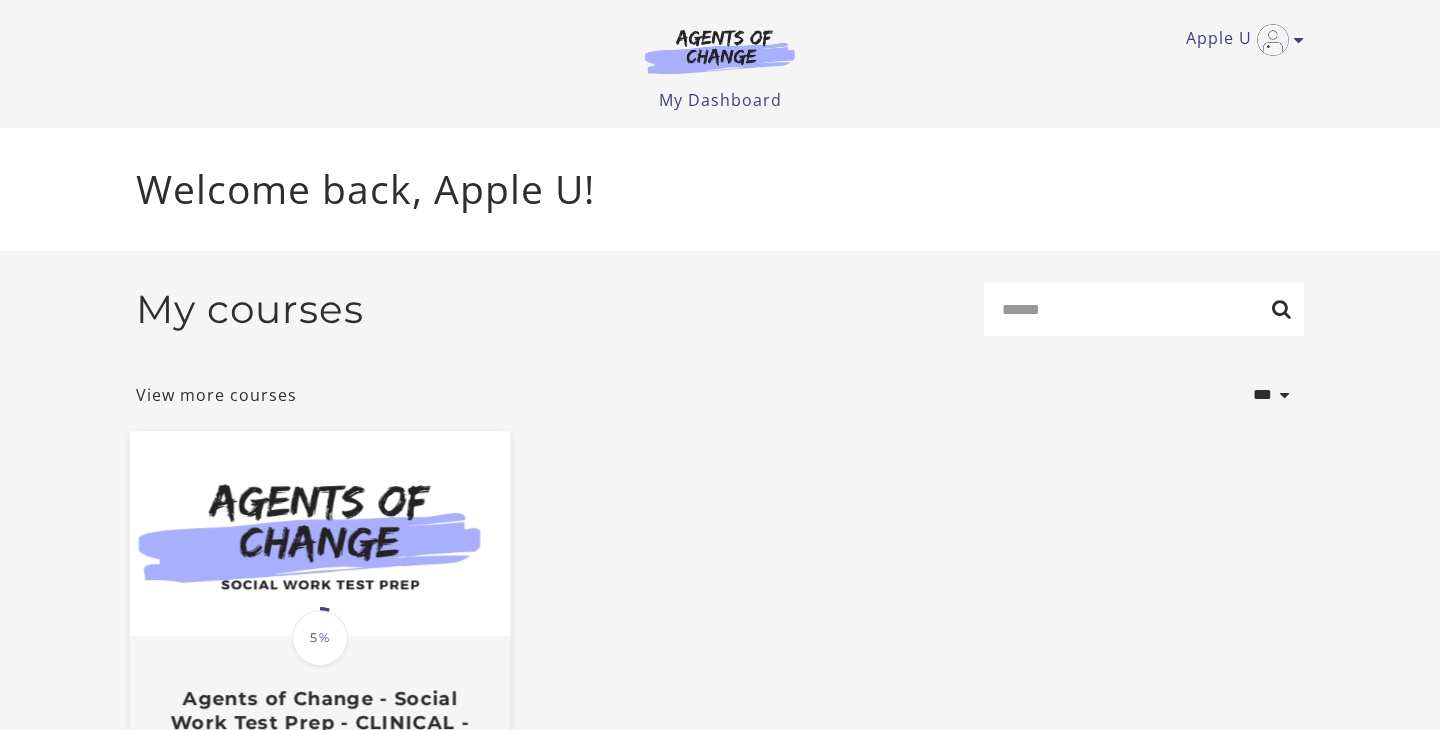 click at bounding box center (320, 533) 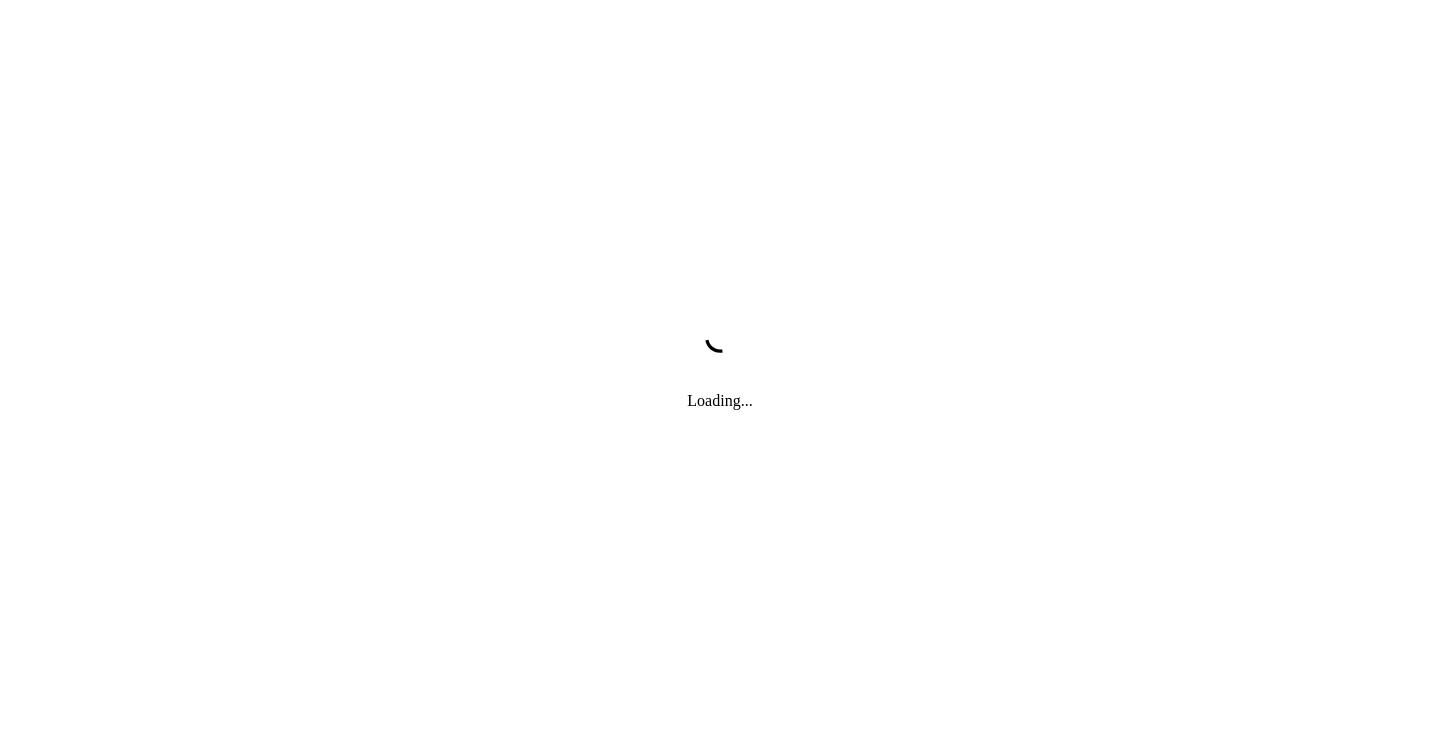 scroll, scrollTop: 0, scrollLeft: 0, axis: both 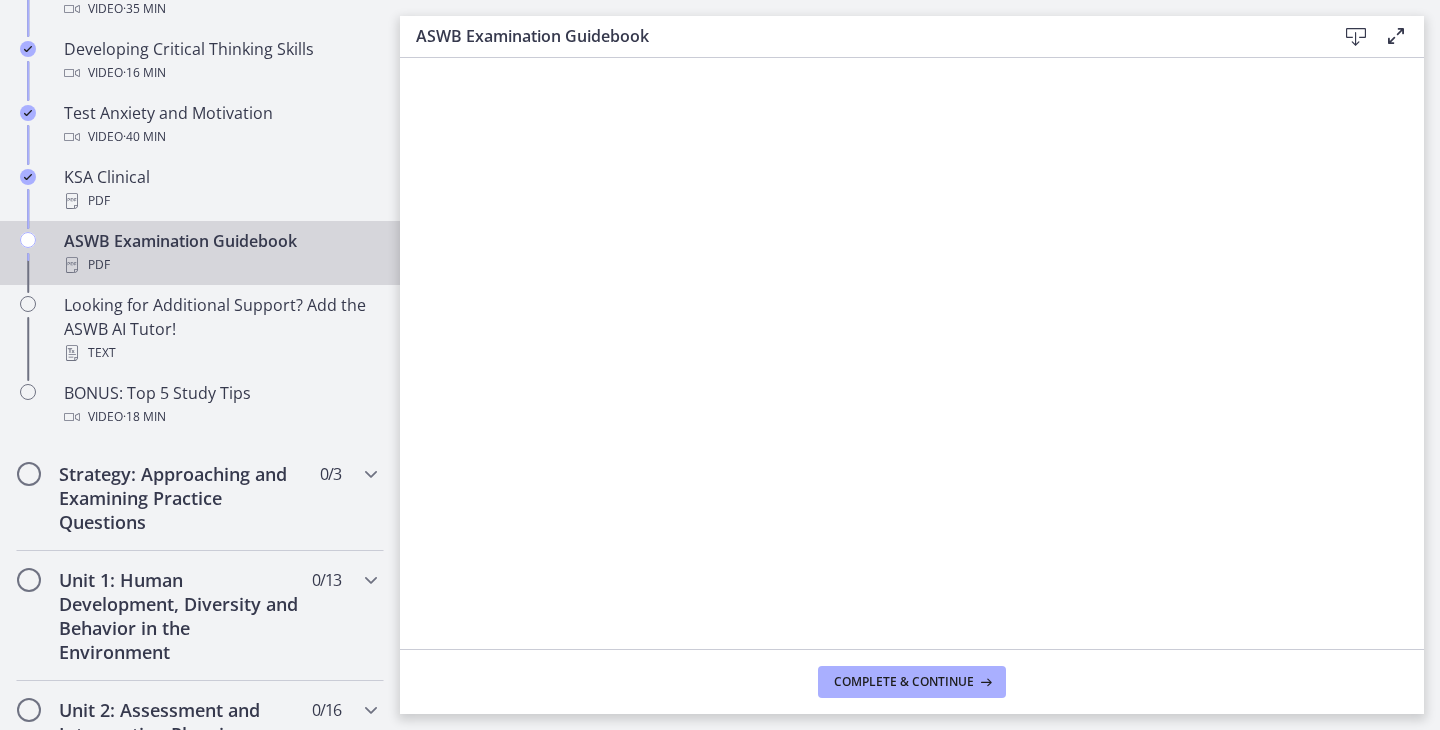 click on "PDF" at bounding box center (220, 265) 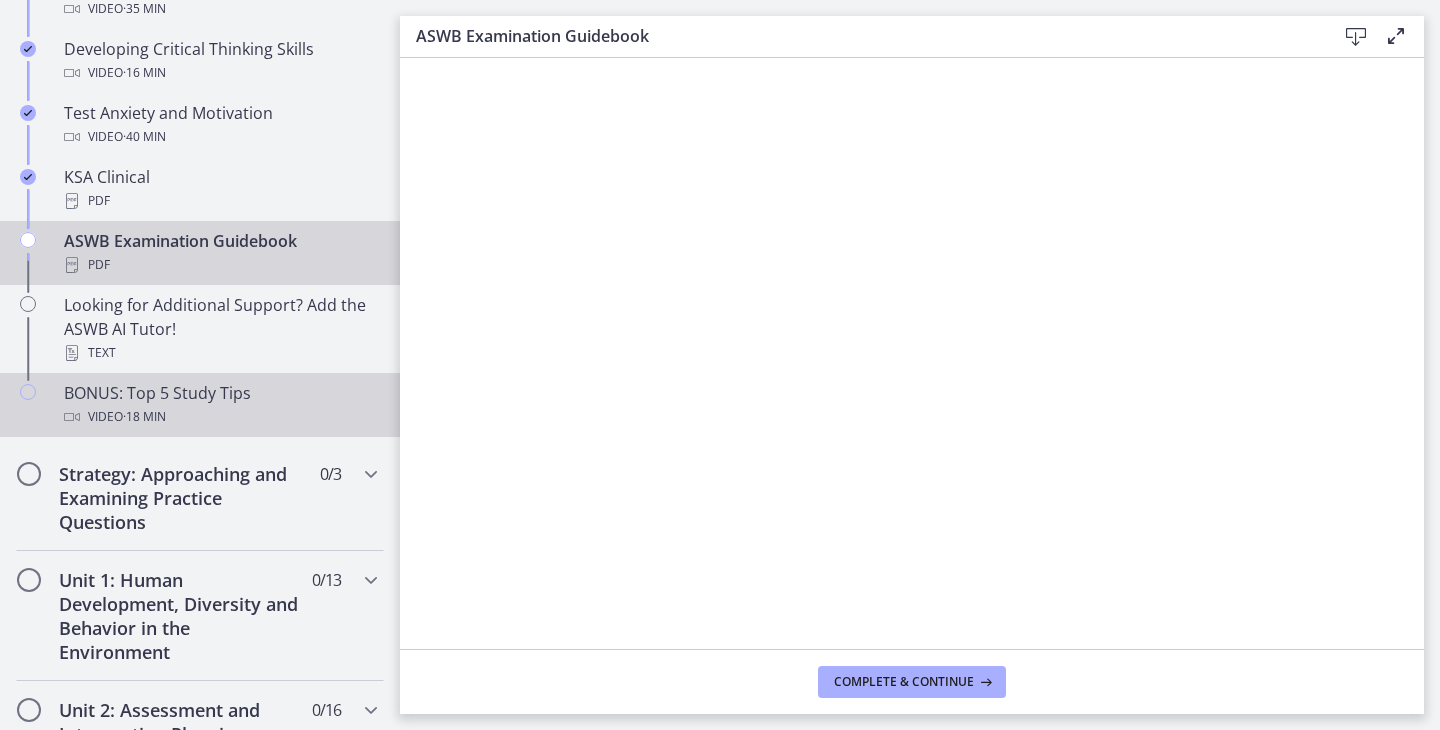 click on "Video
·  18 min" at bounding box center [220, 417] 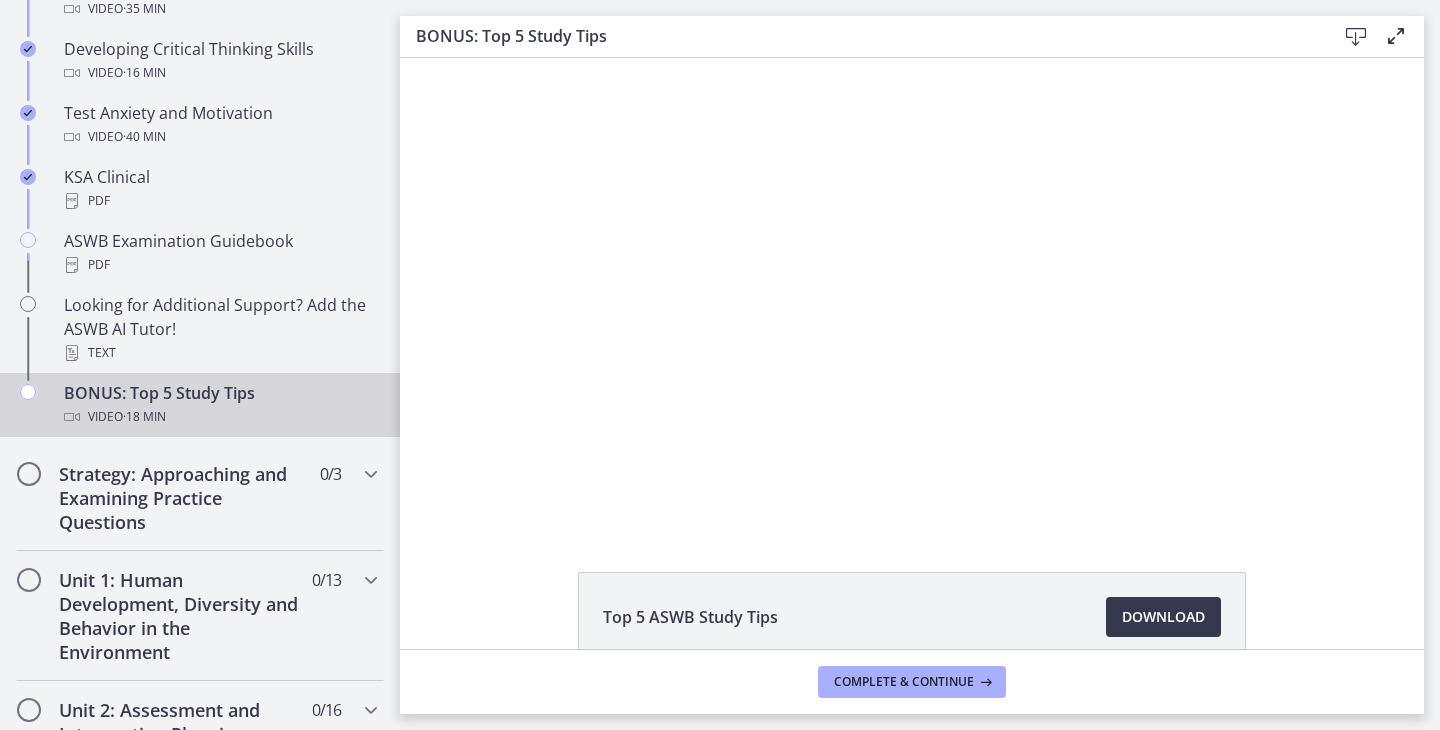 scroll, scrollTop: 0, scrollLeft: 0, axis: both 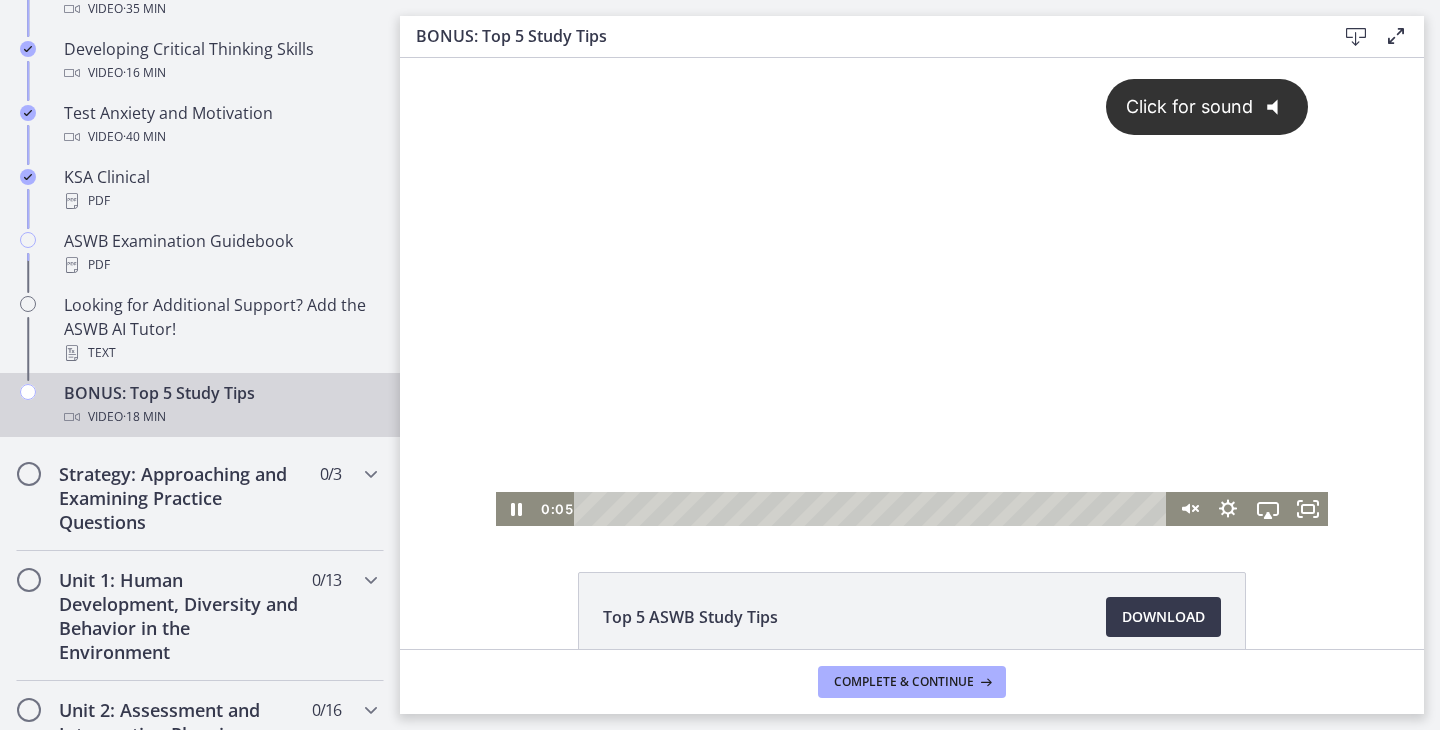 click on "Click for sound
@keyframes VOLUME_SMALL_WAVE_FLASH {
0% { opacity: 0; }
33% { opacity: 1; }
66% { opacity: 1; }
100% { opacity: 0; }
}
@keyframes VOLUME_LARGE_WAVE_FLASH {
0% { opacity: 0; }
33% { opacity: 1; }
66% { opacity: 1; }
100% { opacity: 0; }
}
.volume__small-wave {
animation: VOLUME_SMALL_WAVE_FLASH 2s infinite;
opacity: 0;
}
.volume__large-wave {
animation: VOLUME_LARGE_WAVE_FLASH 2s infinite .3s;
opacity: 0;
}" at bounding box center (912, 275) 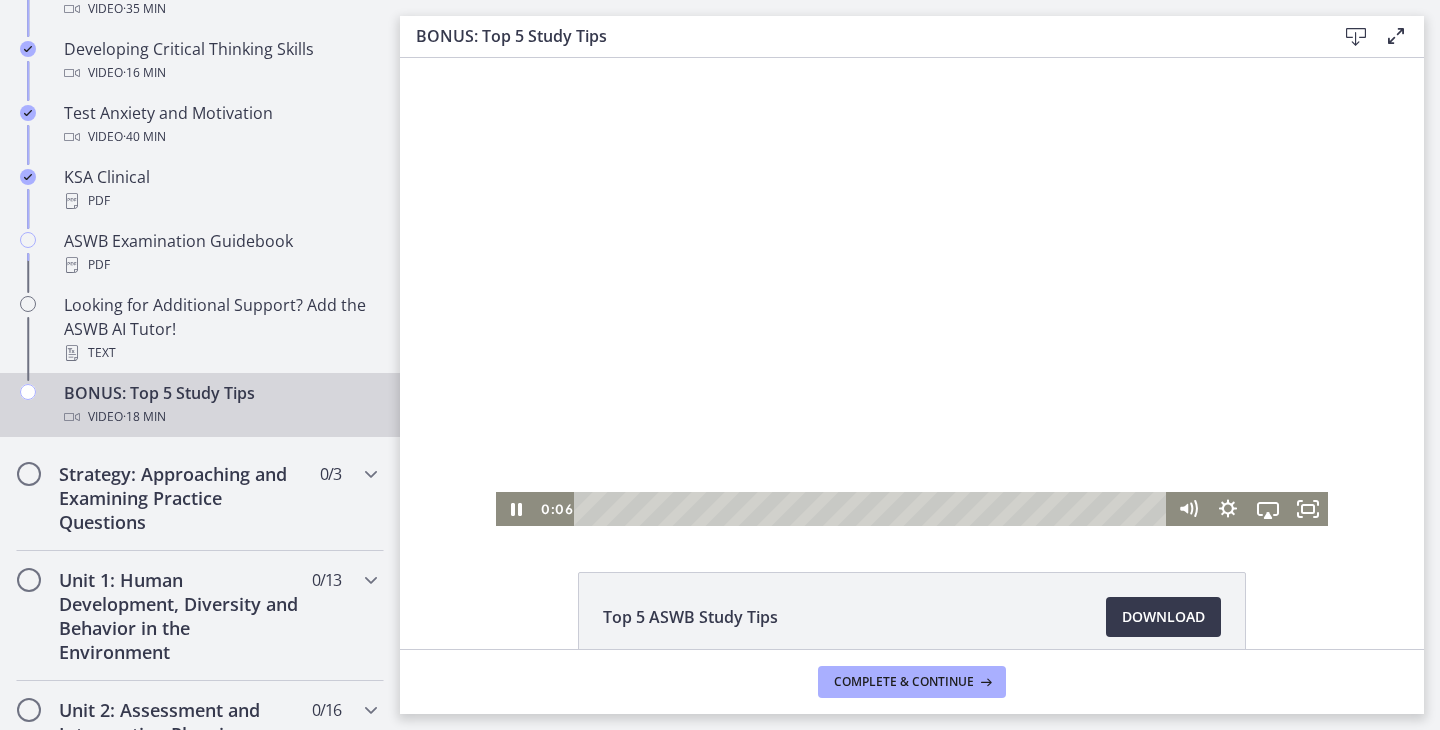 click at bounding box center [912, 292] 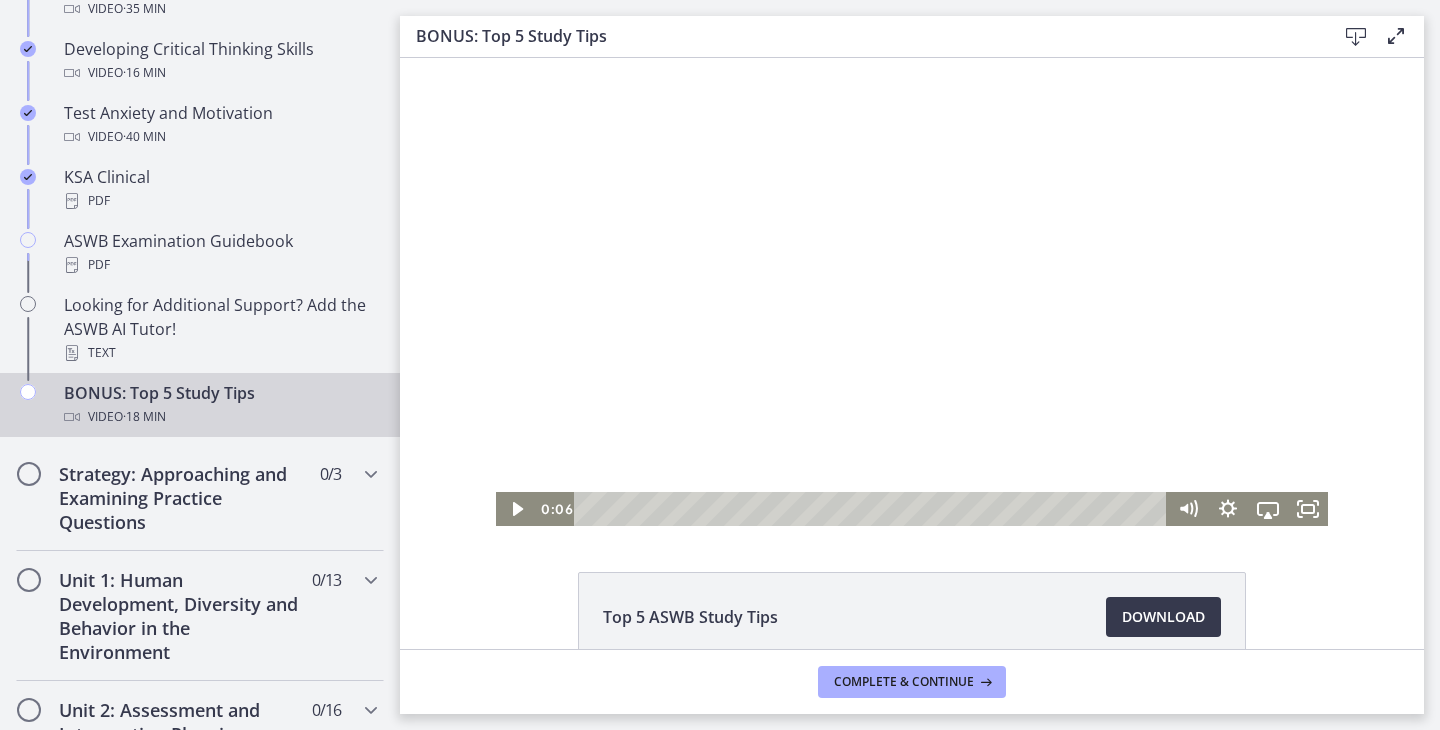 click at bounding box center [912, 292] 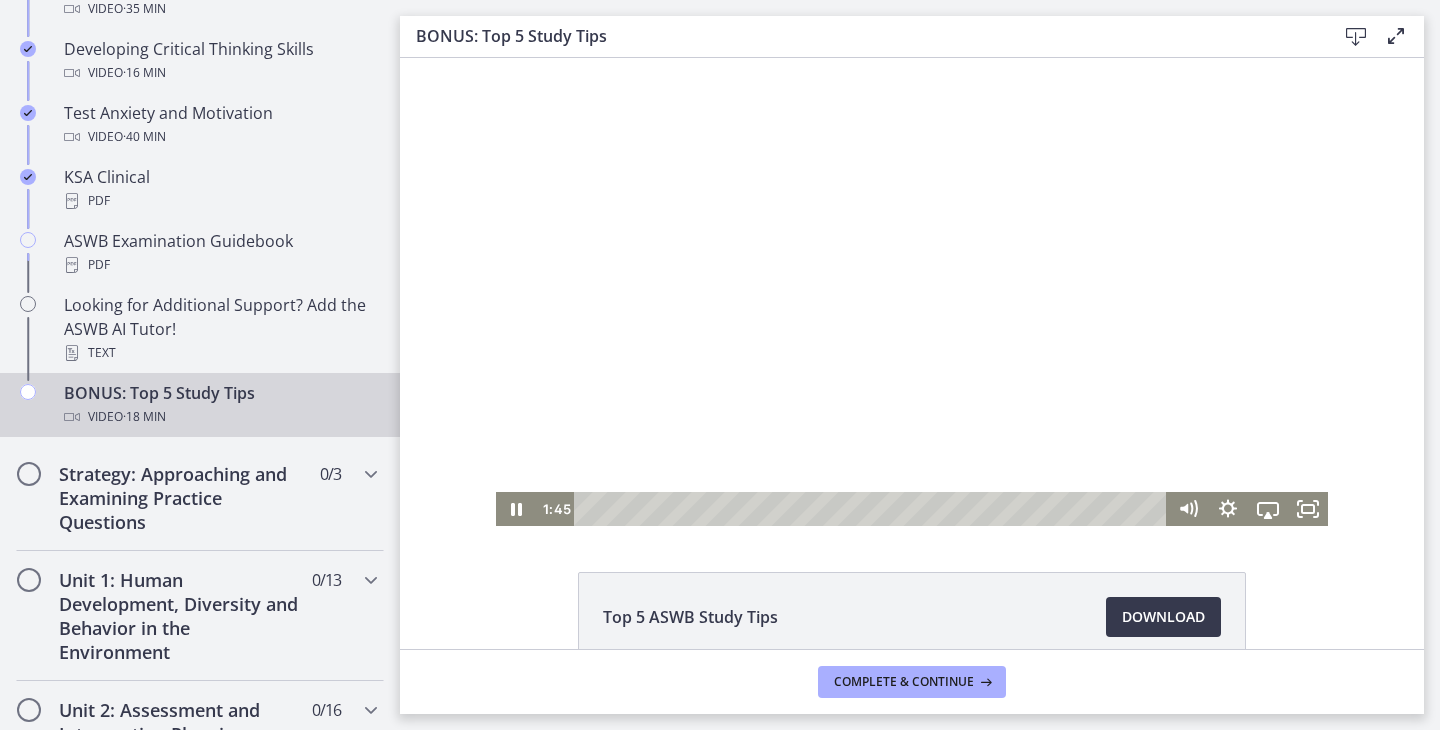 click at bounding box center (912, 292) 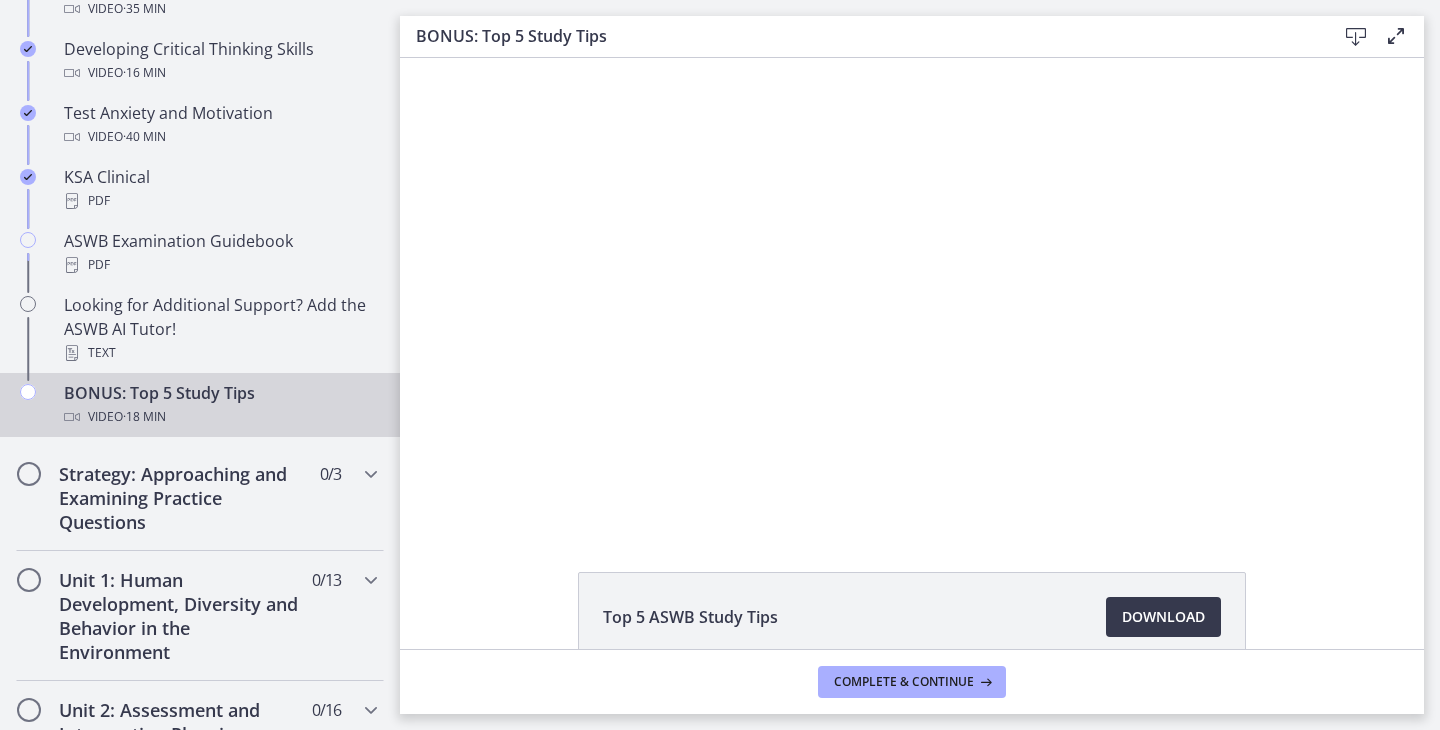 click at bounding box center [912, 292] 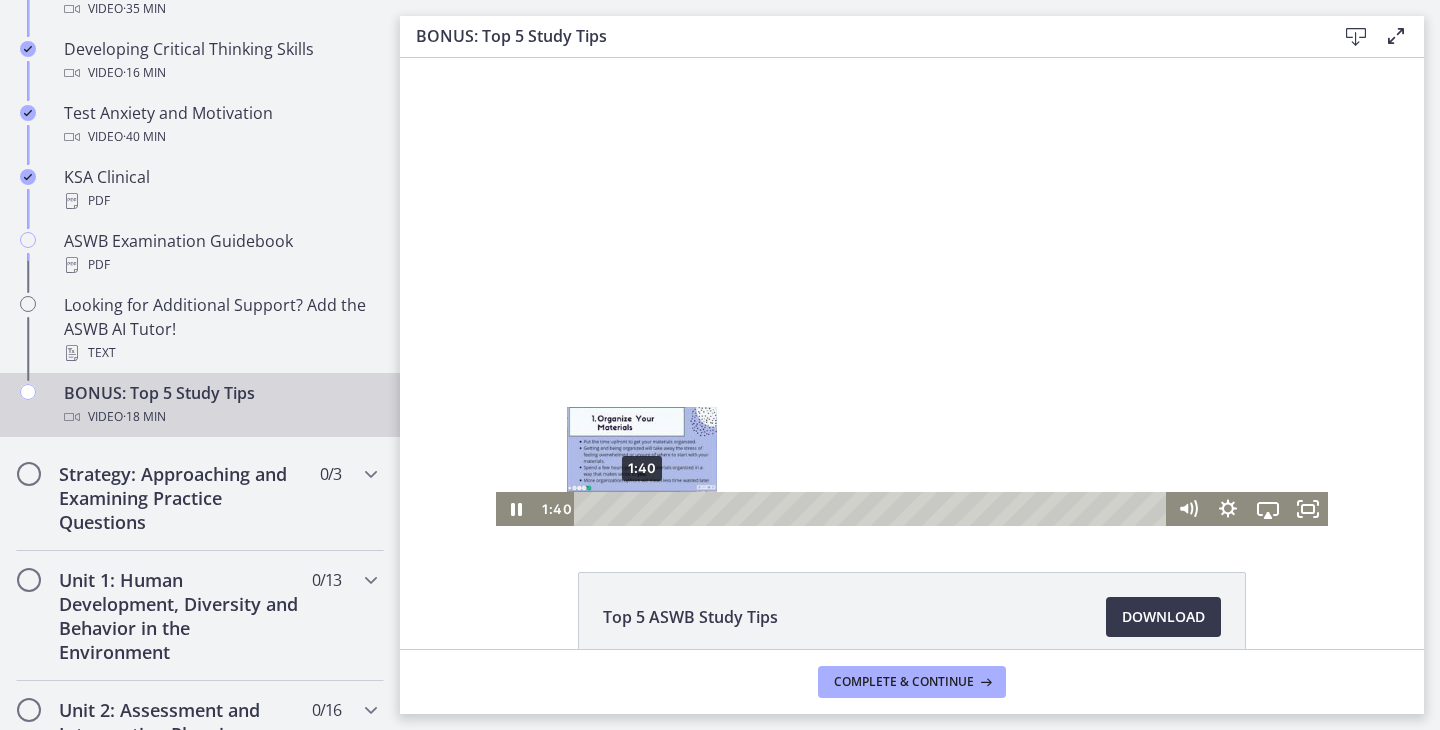 click at bounding box center (641, 508) 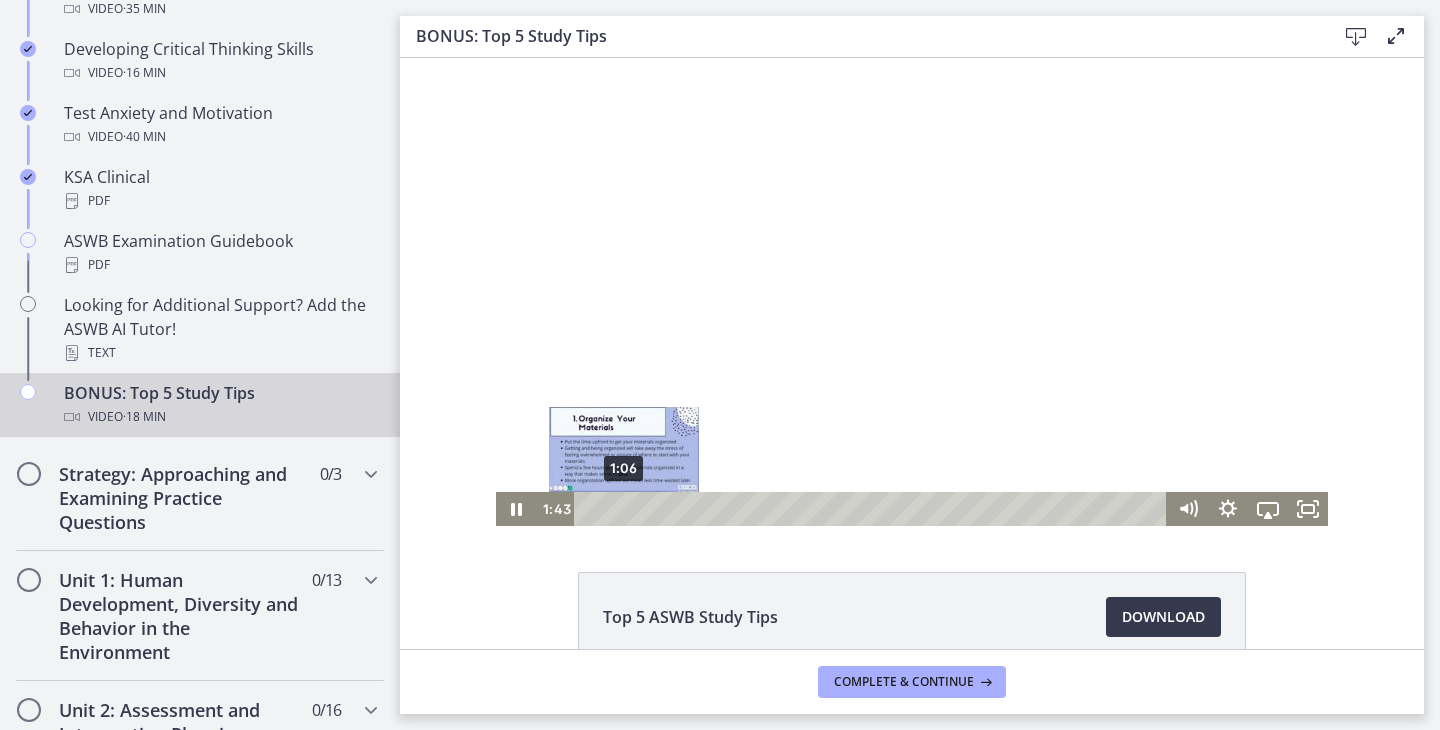 click on "1:06" at bounding box center (873, 509) 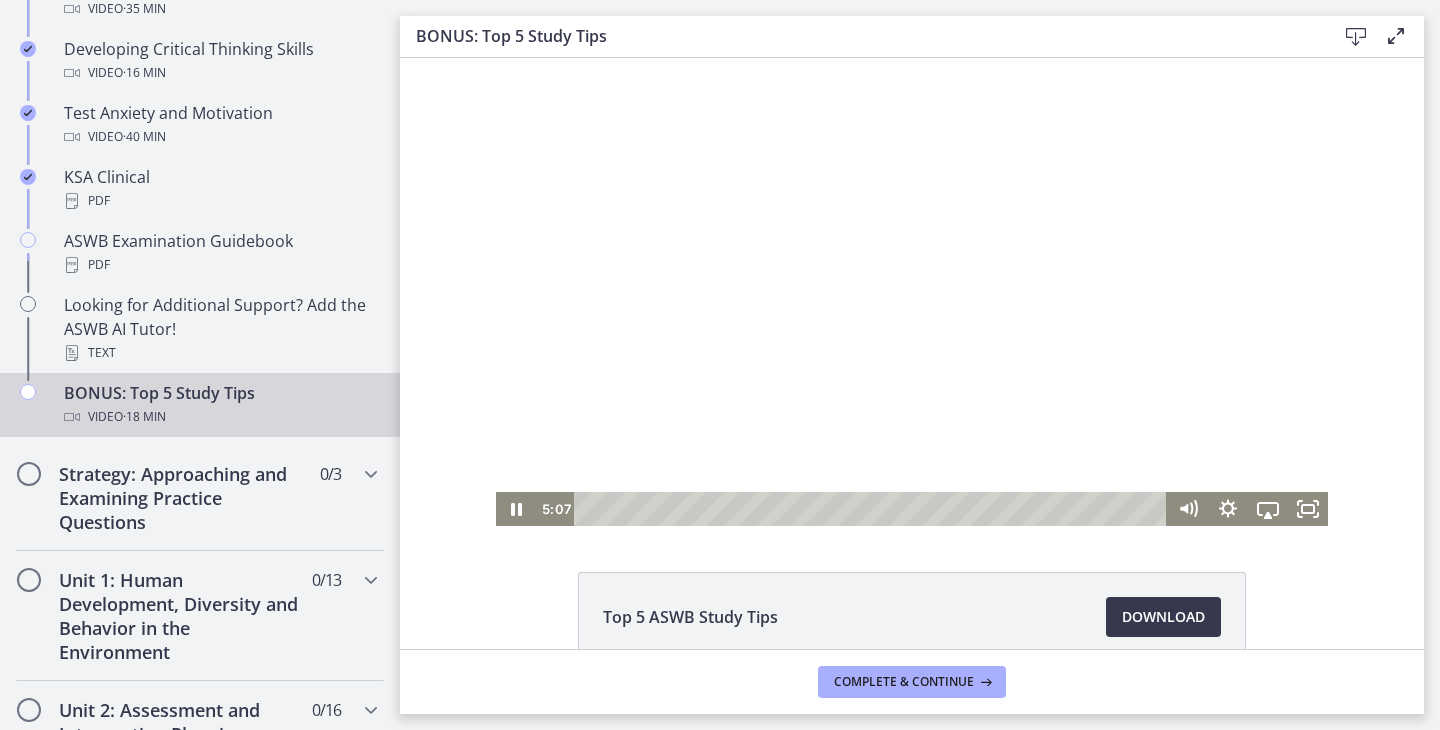 click at bounding box center [912, 292] 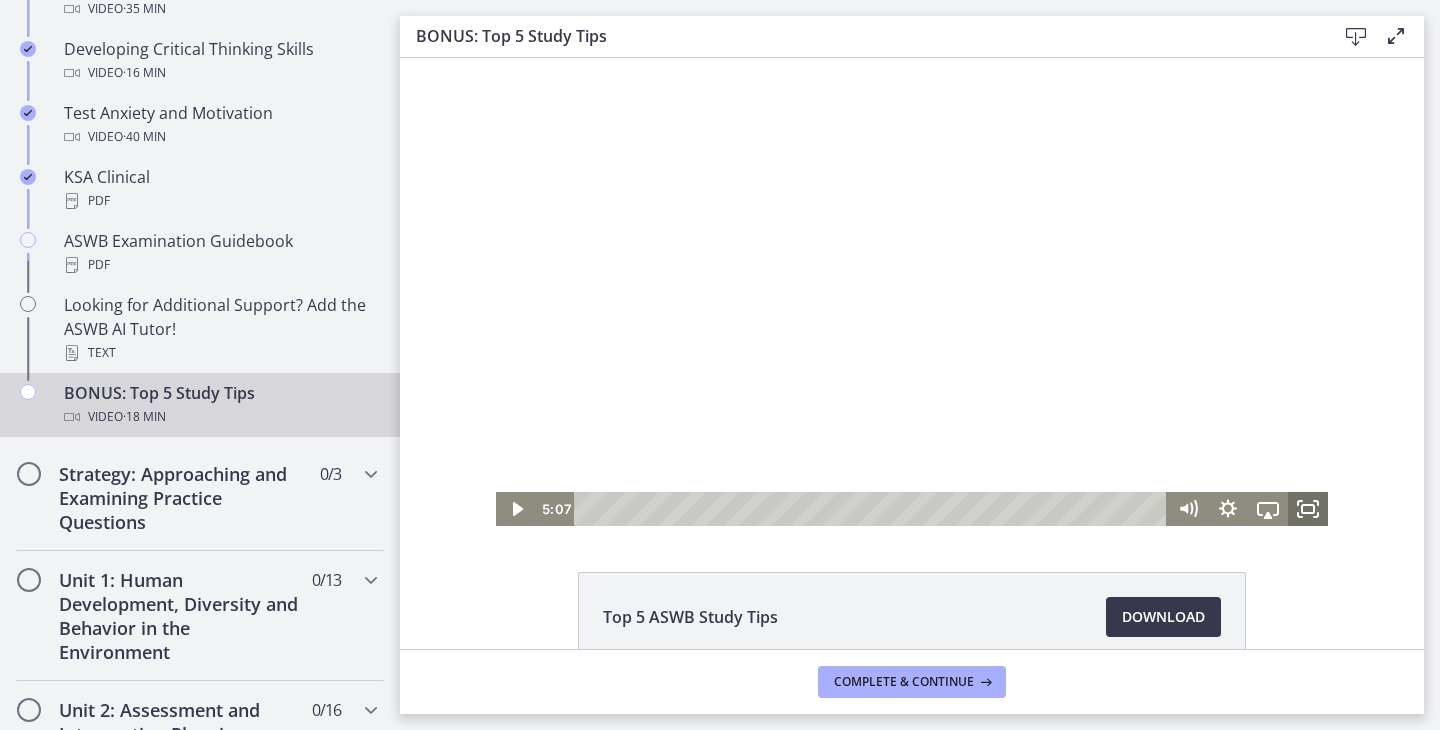 click 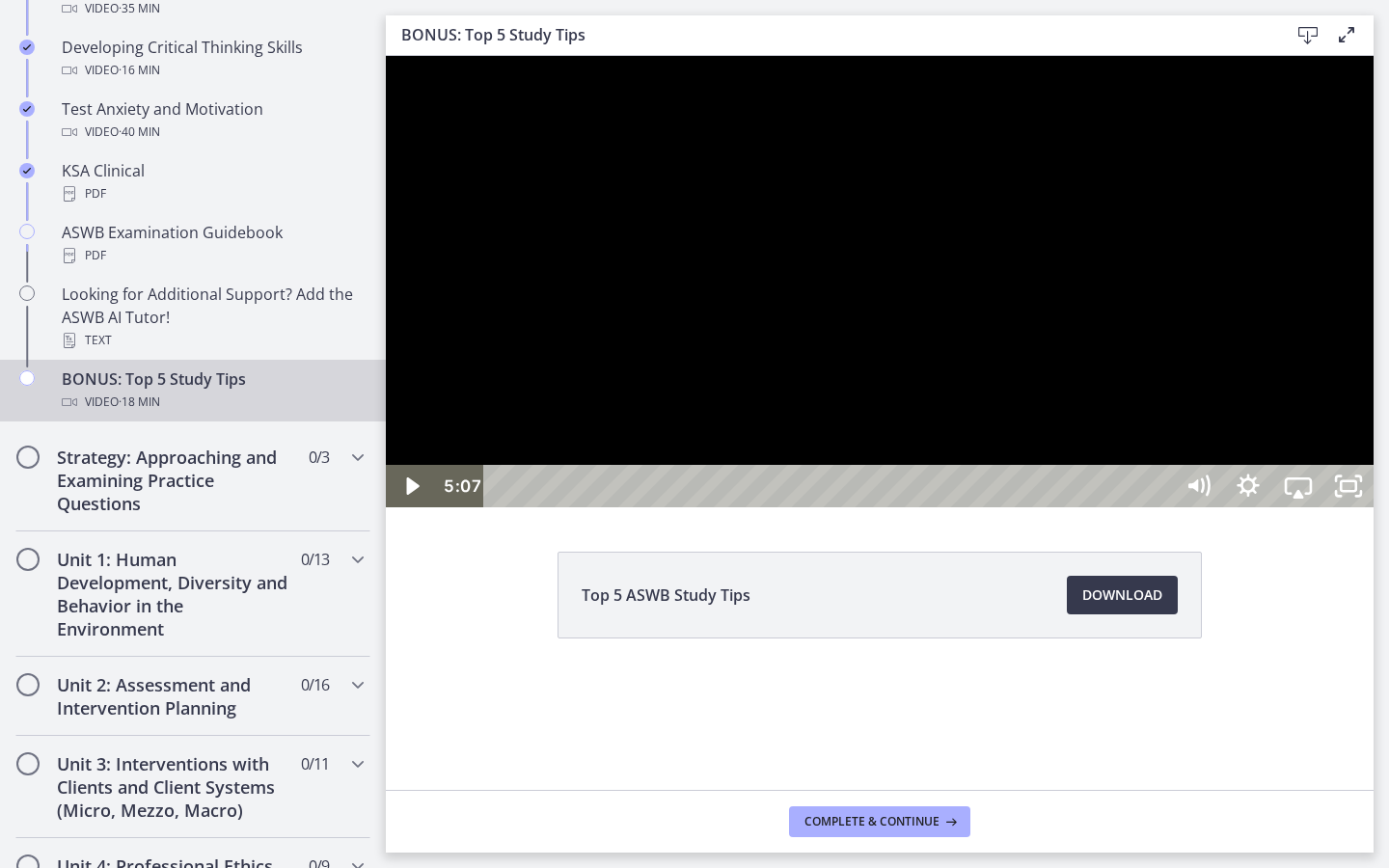 click at bounding box center (880, 282) 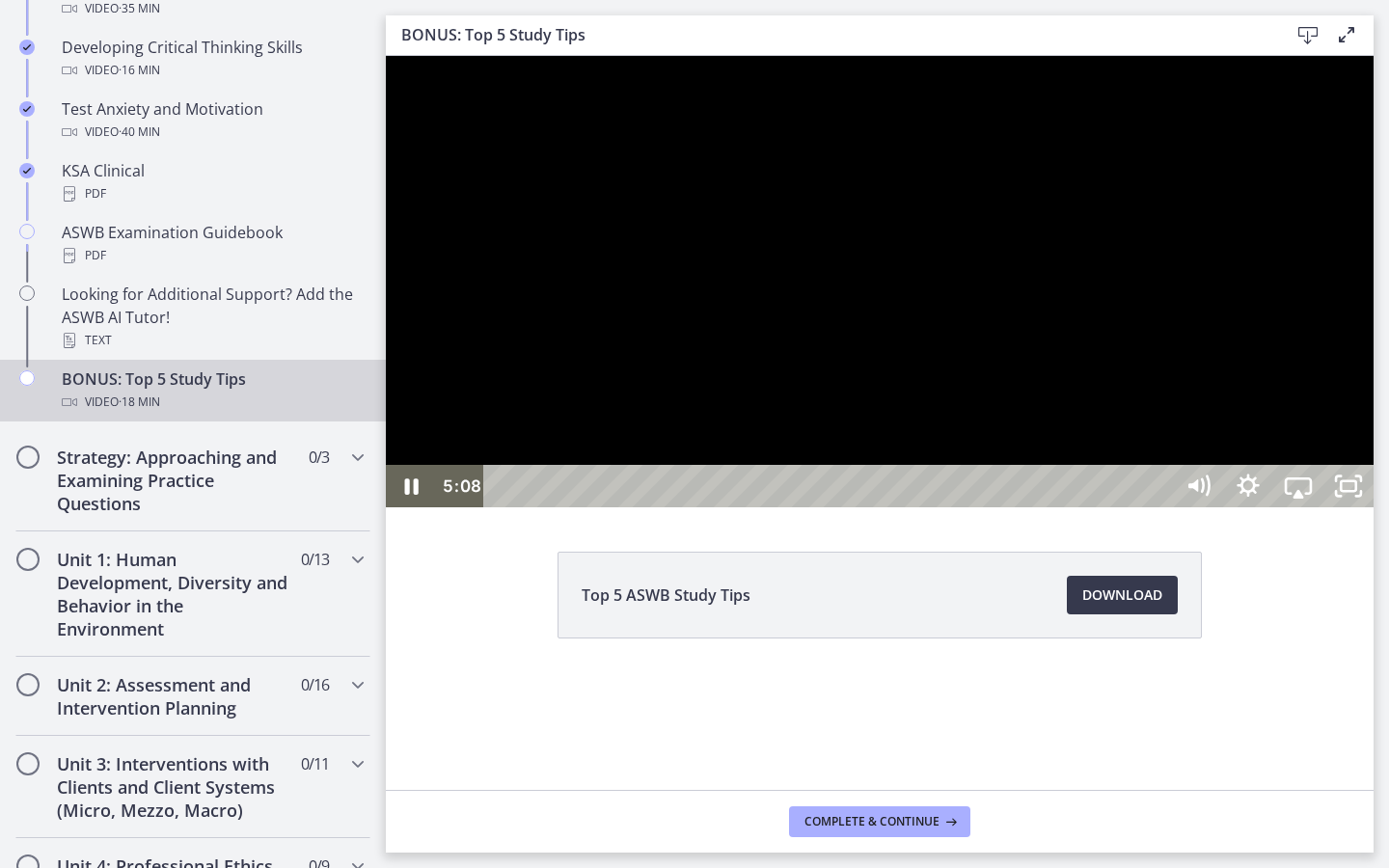 click at bounding box center (880, 282) 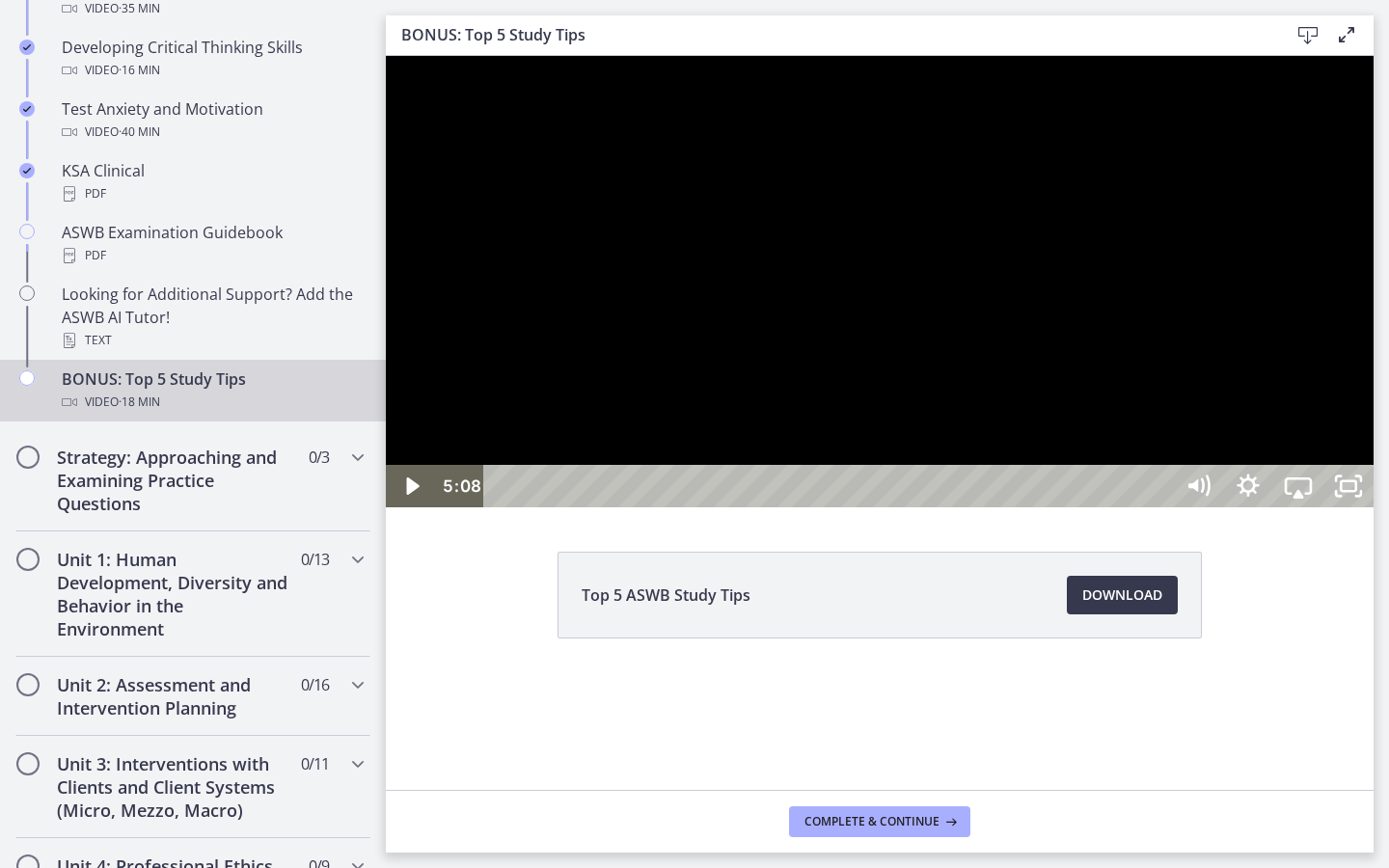 click at bounding box center (880, 282) 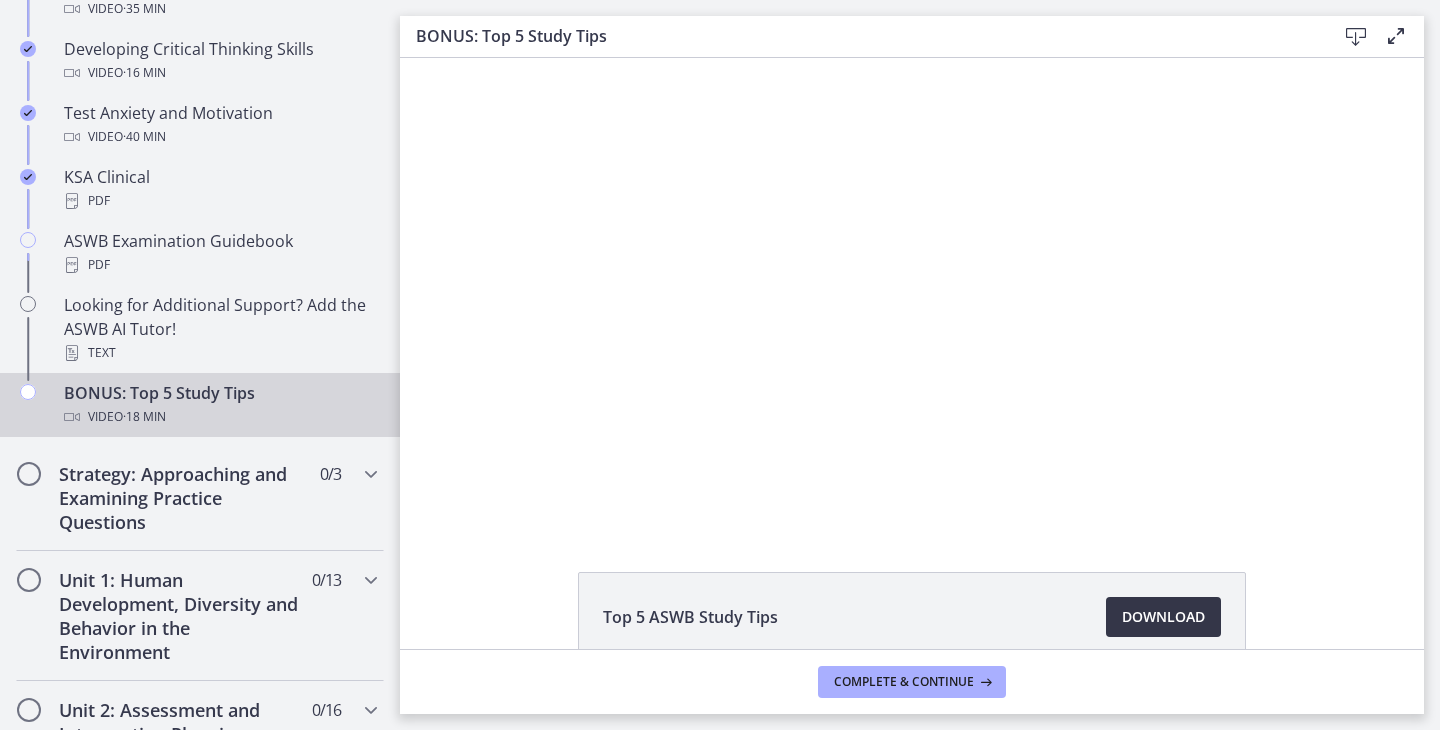 click on "Download
Opens in a new window" at bounding box center (1163, 617) 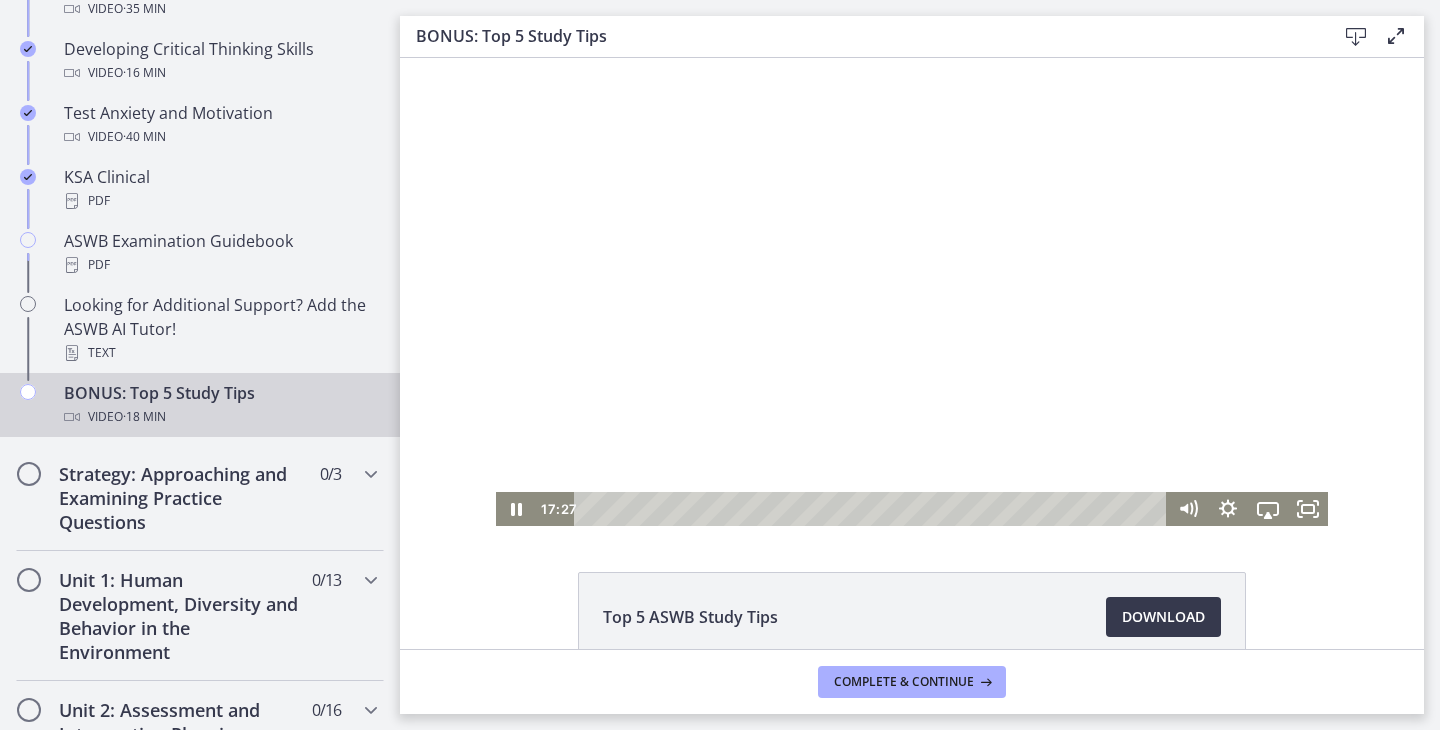 click at bounding box center (912, 292) 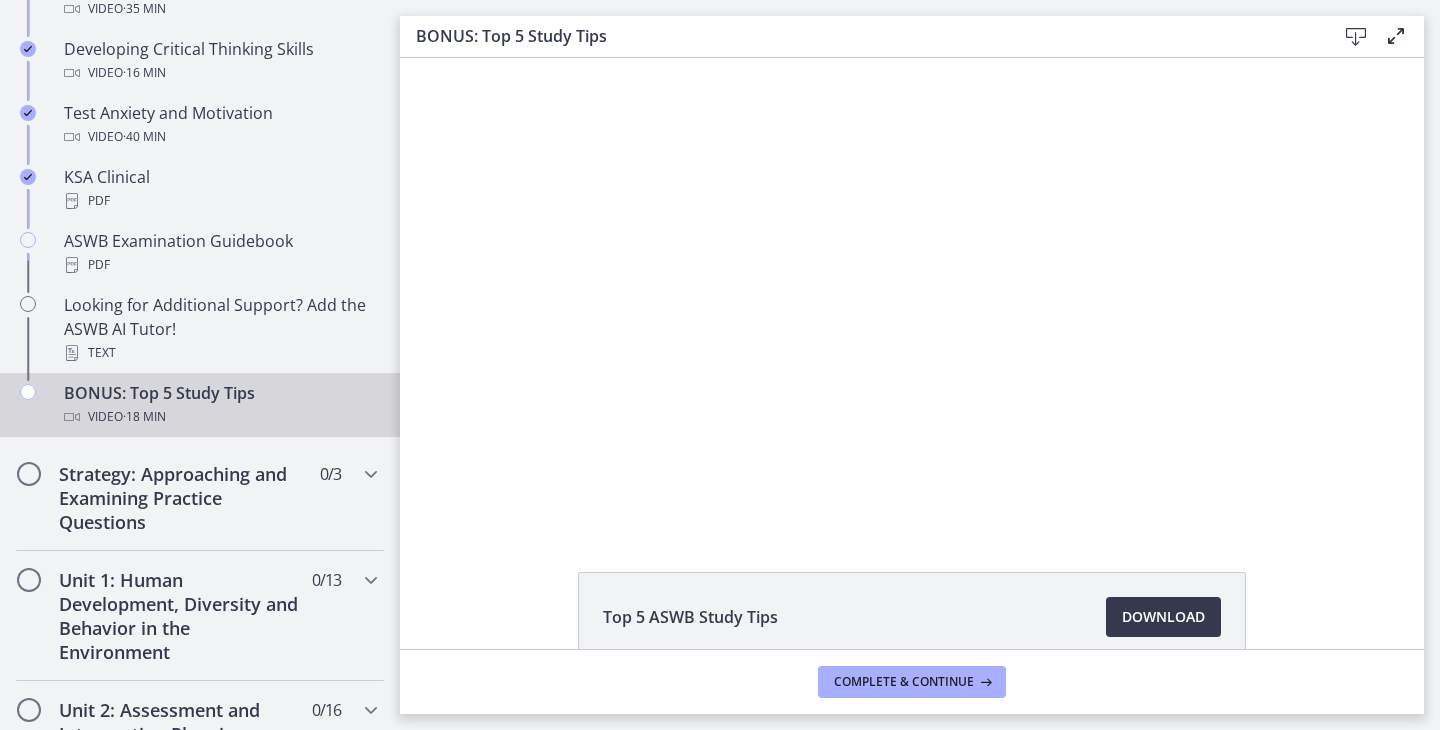 click at bounding box center (912, 292) 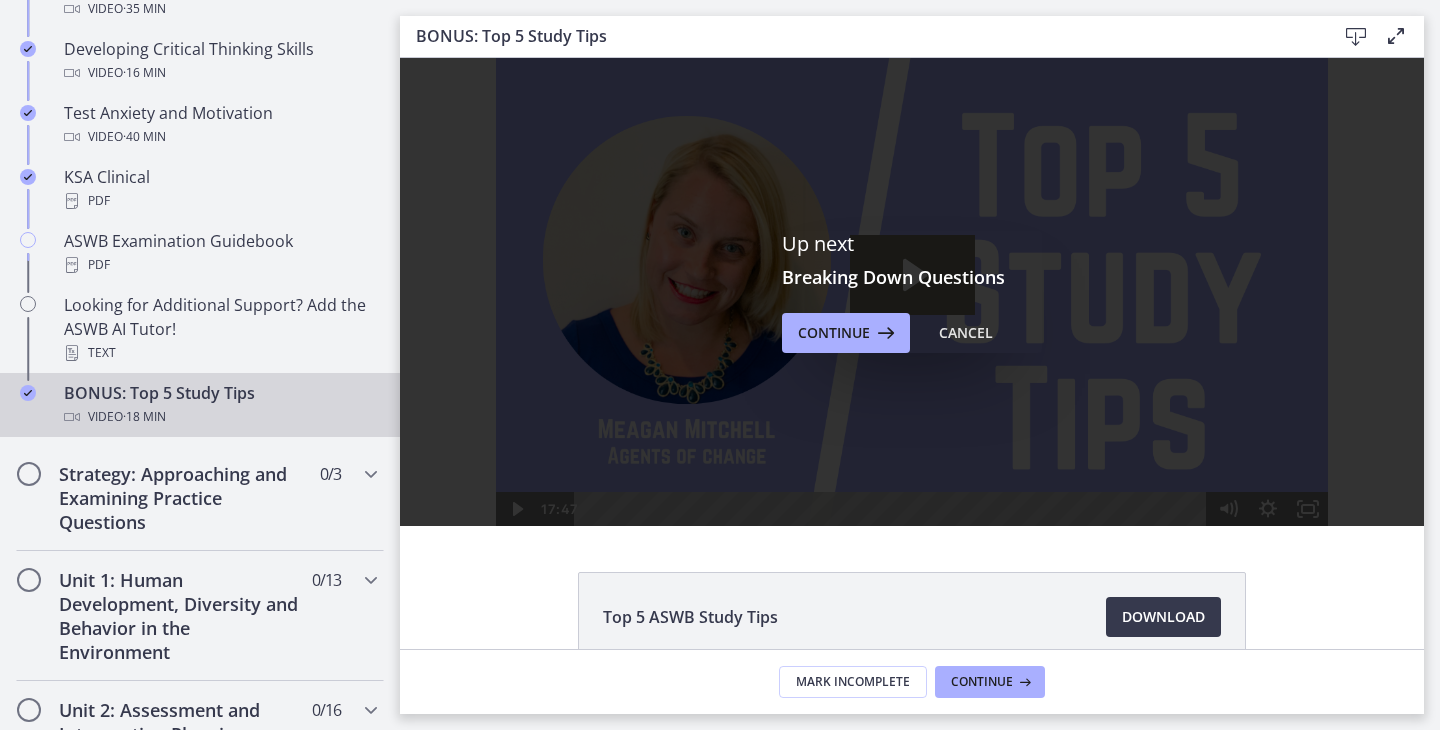 scroll, scrollTop: 0, scrollLeft: 0, axis: both 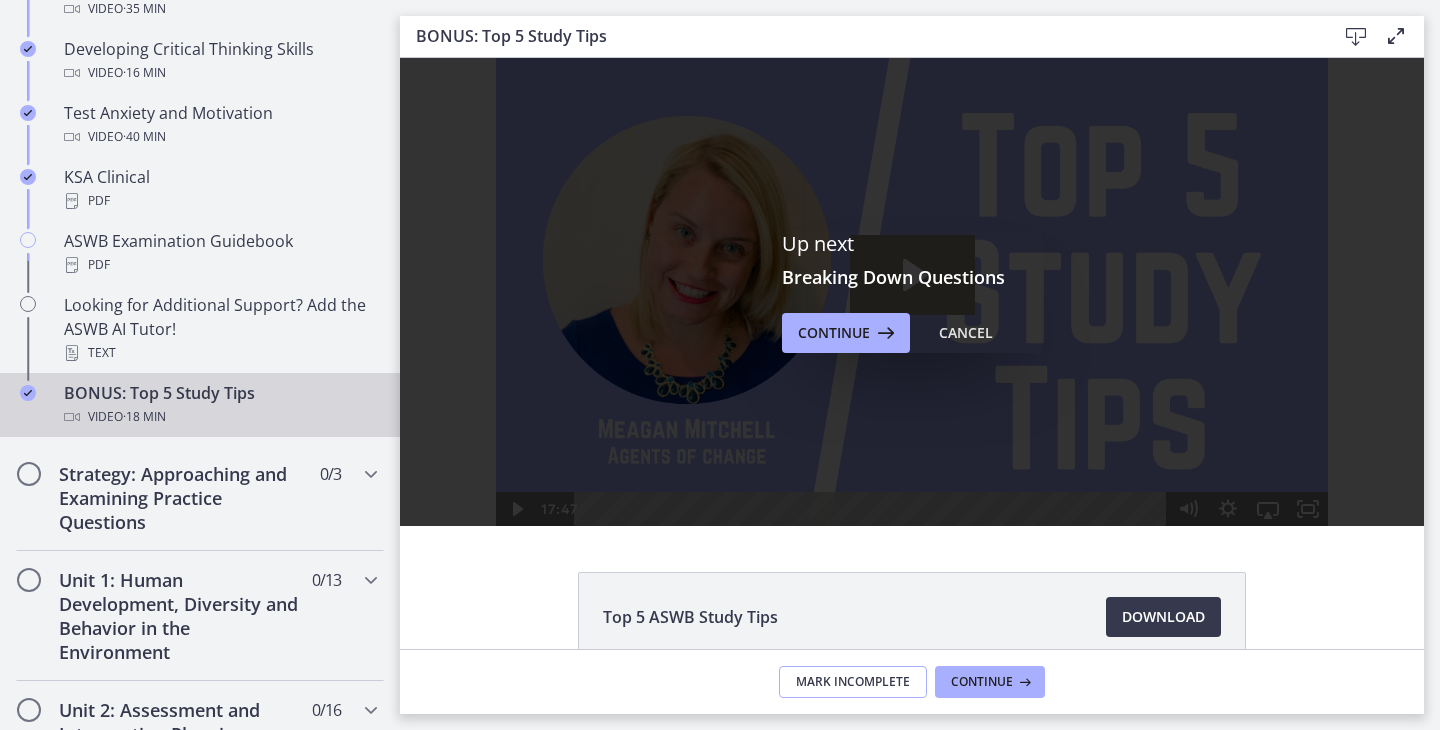 click on "Mark Incomplete" at bounding box center (853, 682) 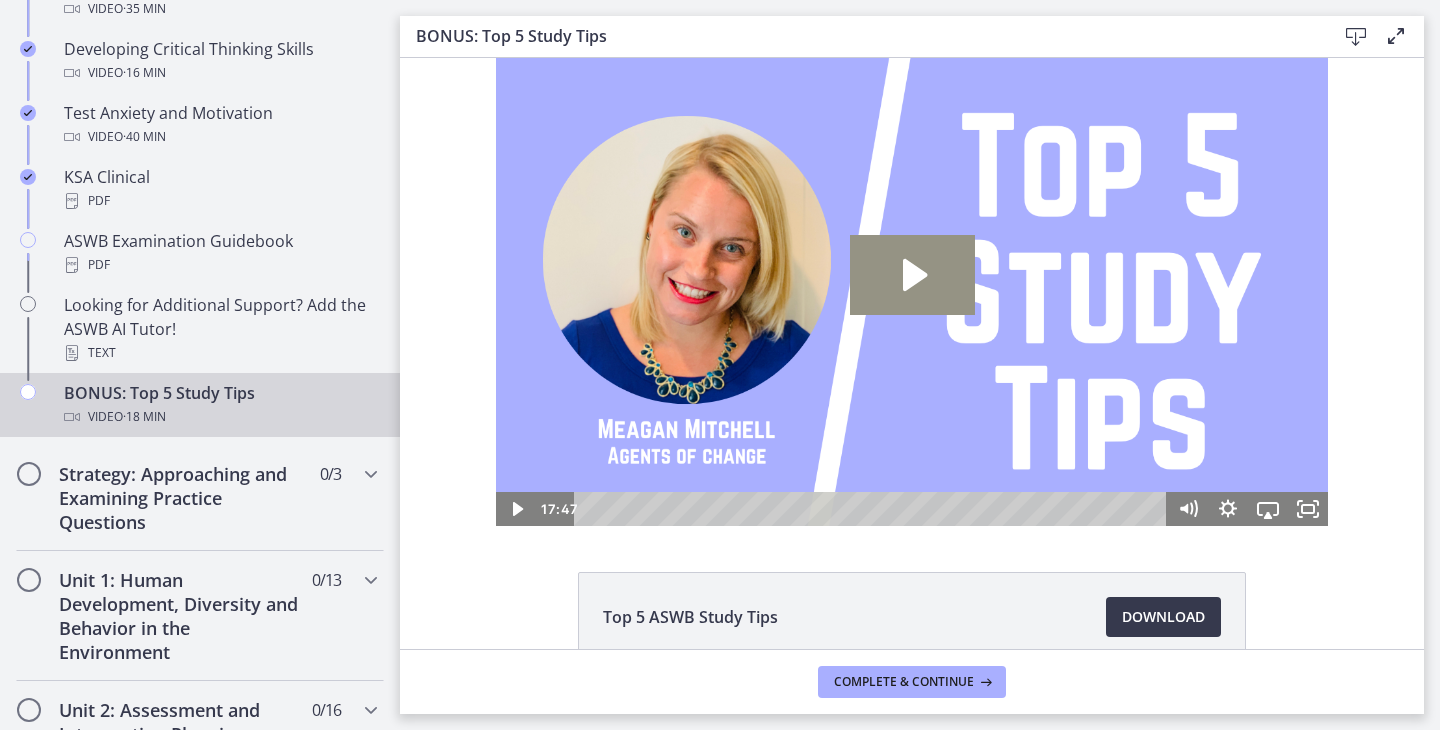 click on "Complete & continue" at bounding box center [904, 682] 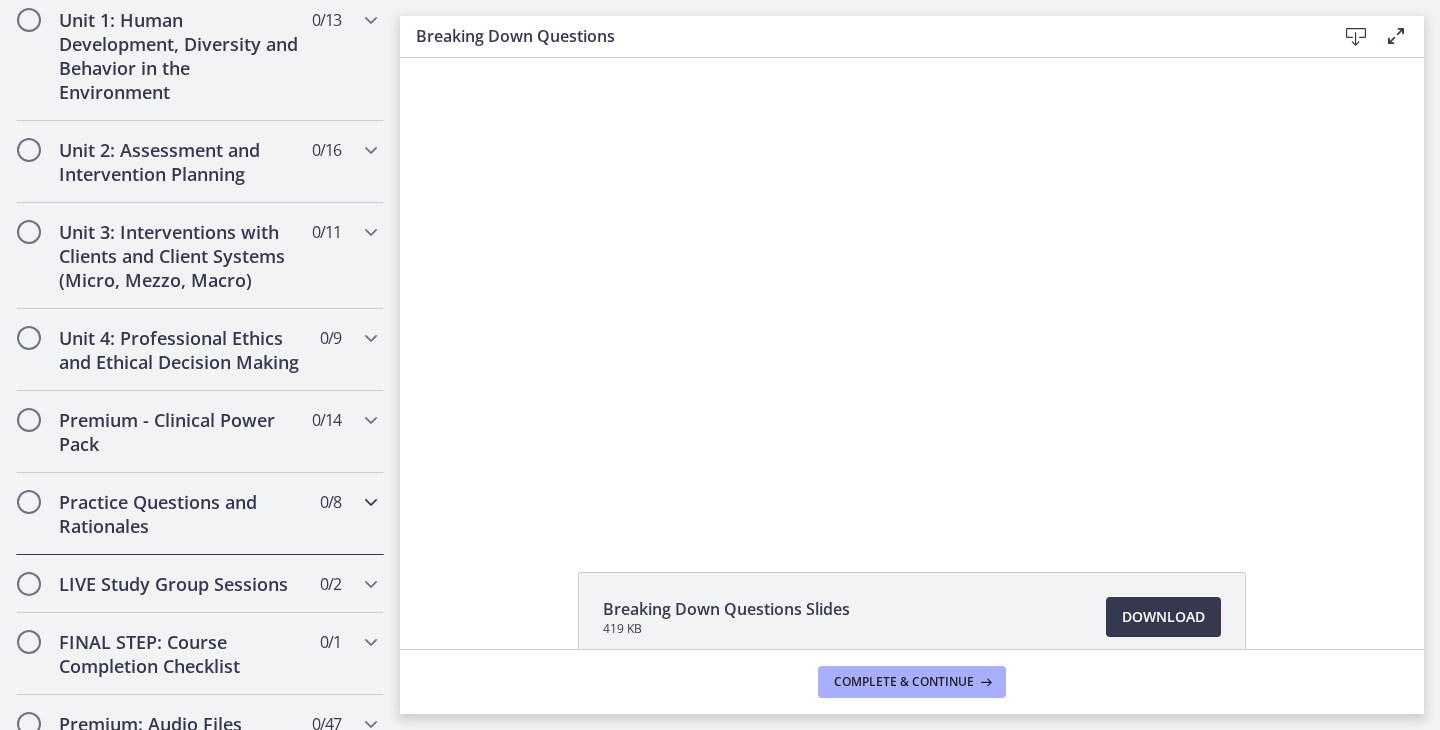 scroll, scrollTop: 0, scrollLeft: 0, axis: both 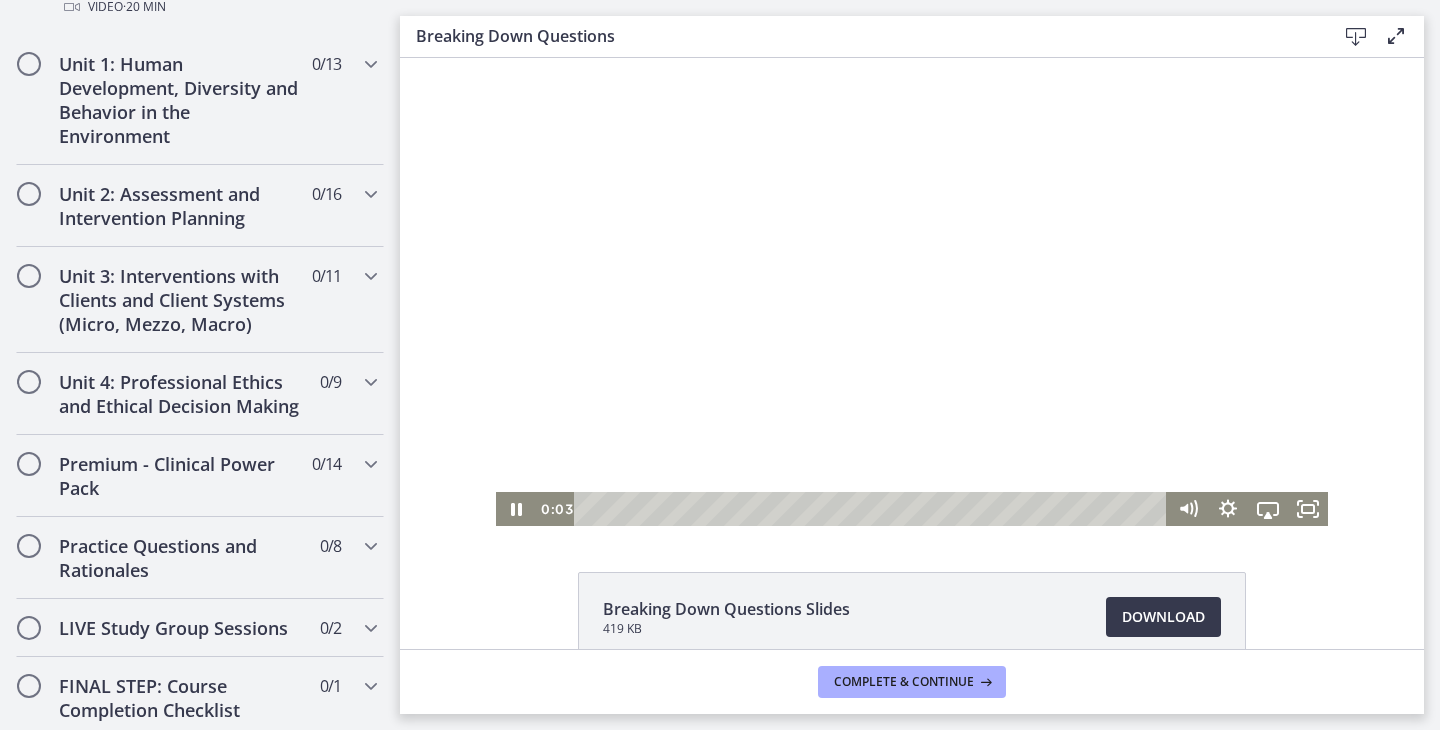 click at bounding box center (912, 292) 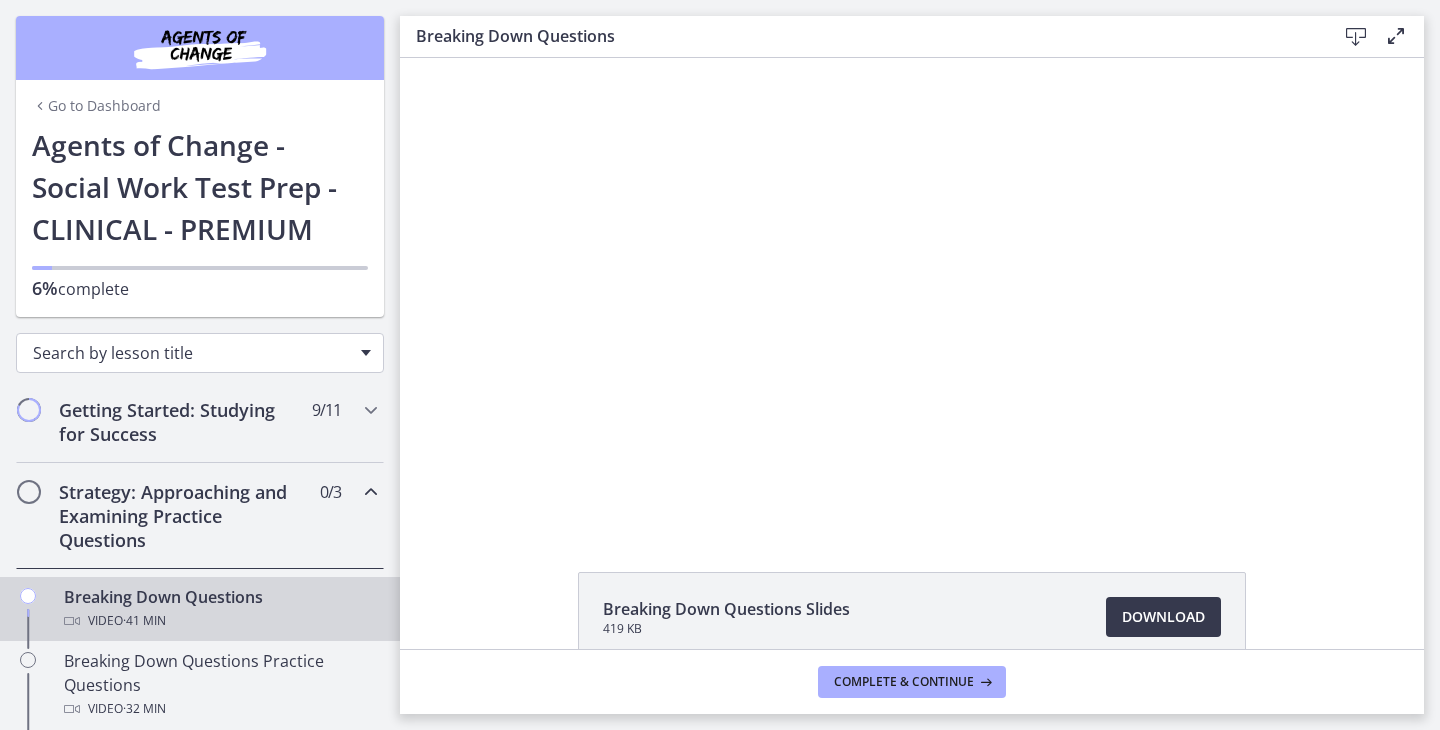 scroll, scrollTop: 0, scrollLeft: 0, axis: both 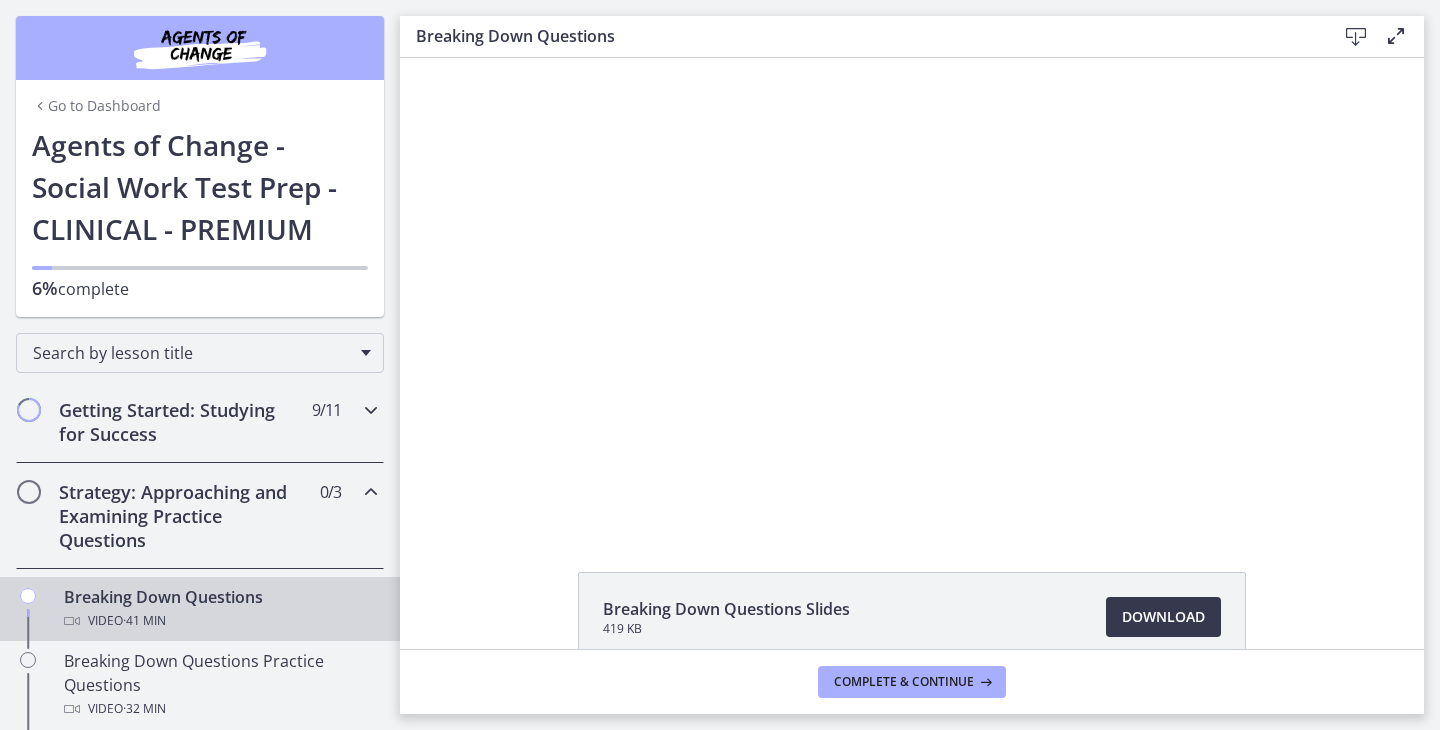 click at bounding box center (371, 410) 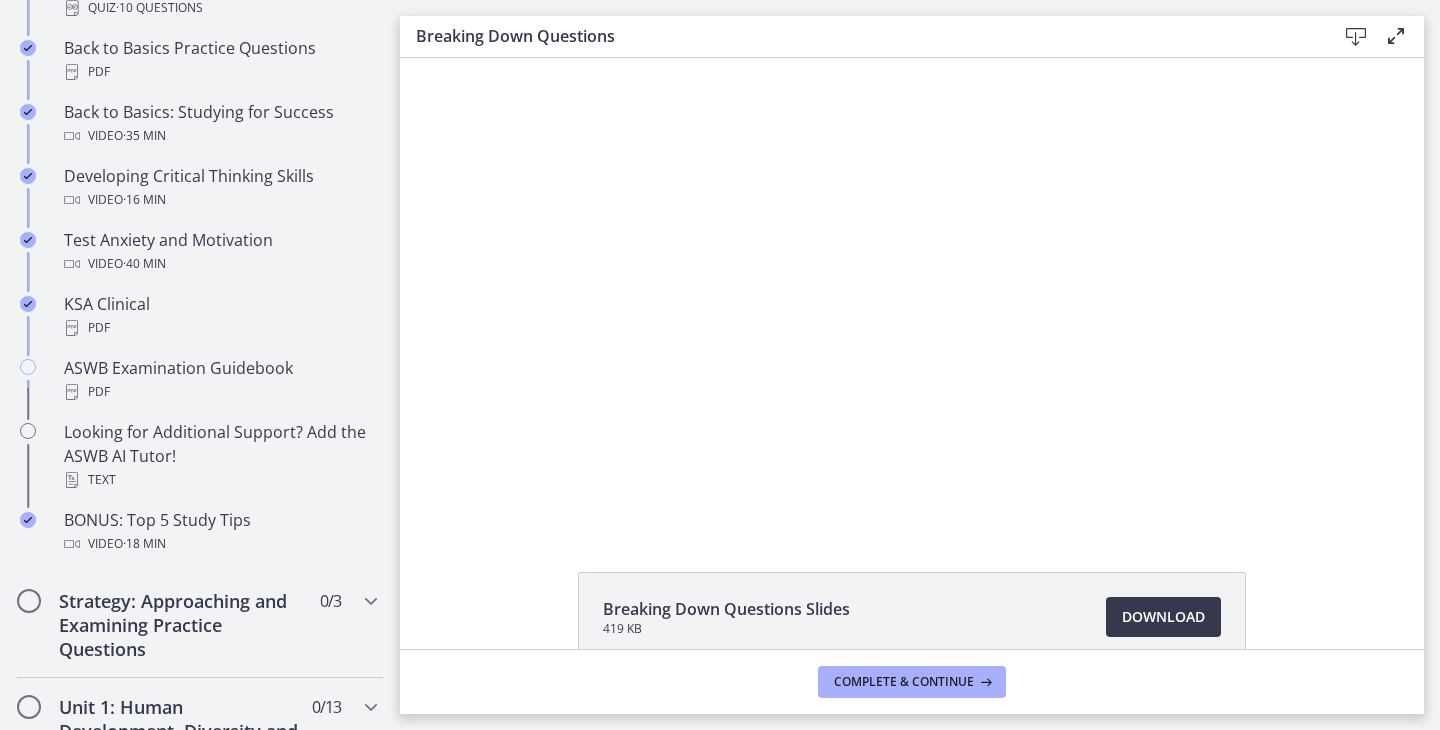 scroll, scrollTop: 684, scrollLeft: 0, axis: vertical 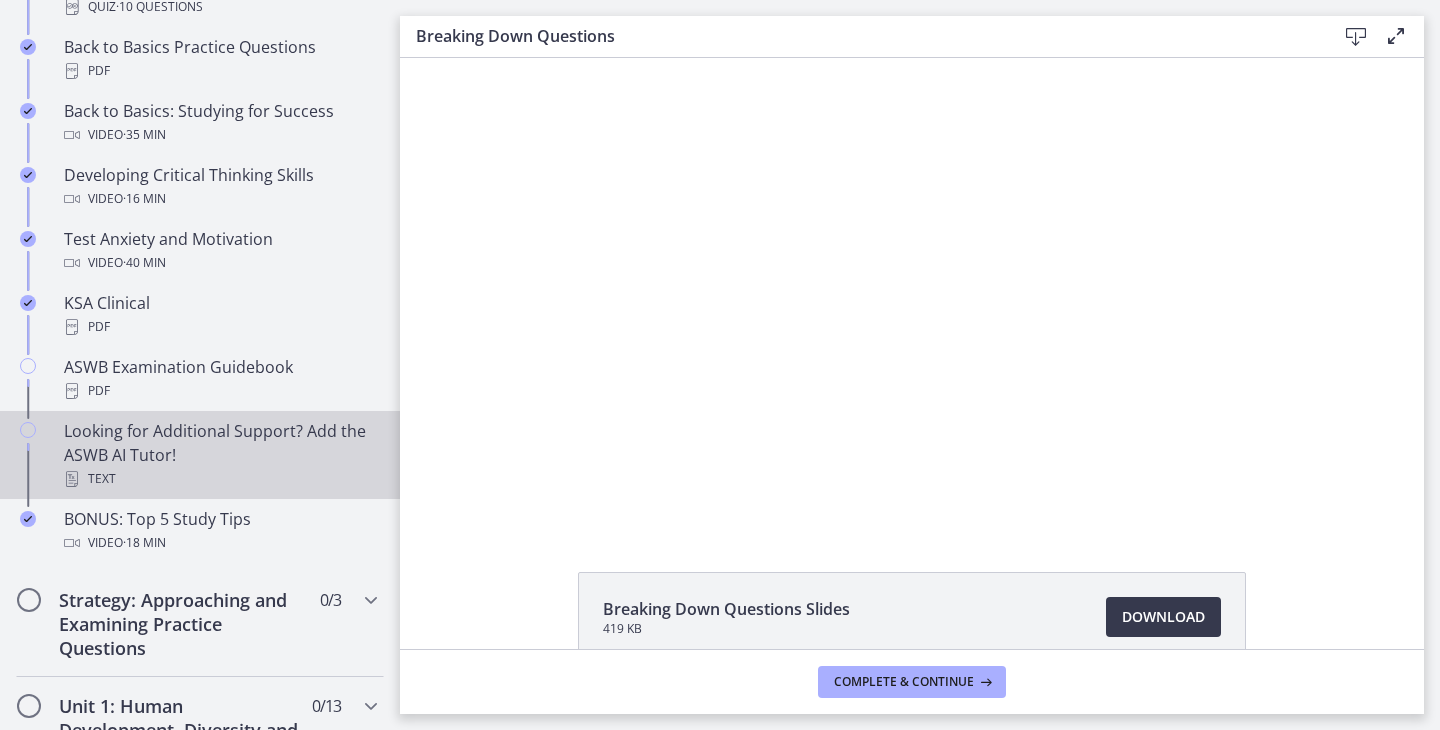 click on "Looking for Additional Support? Add the ASWB AI Tutor!
Text" at bounding box center (220, 455) 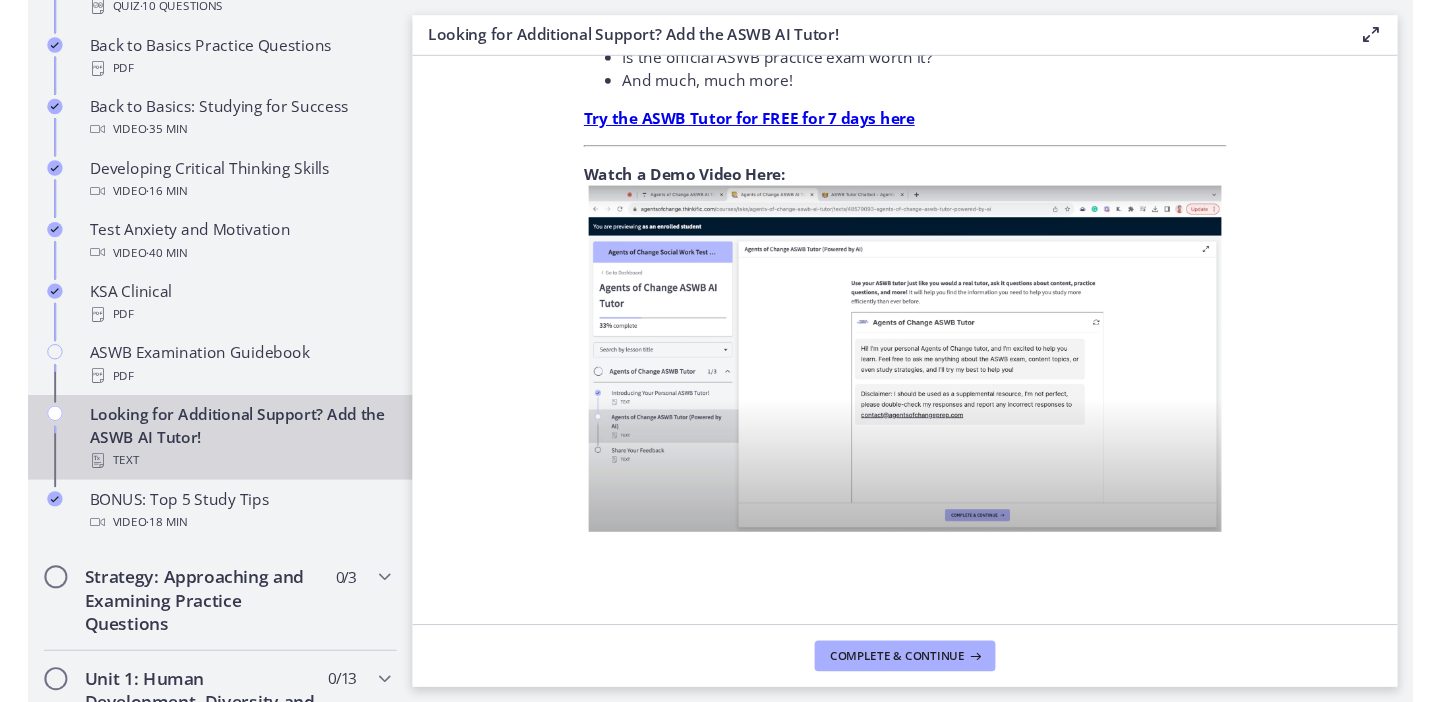 scroll, scrollTop: 760, scrollLeft: 0, axis: vertical 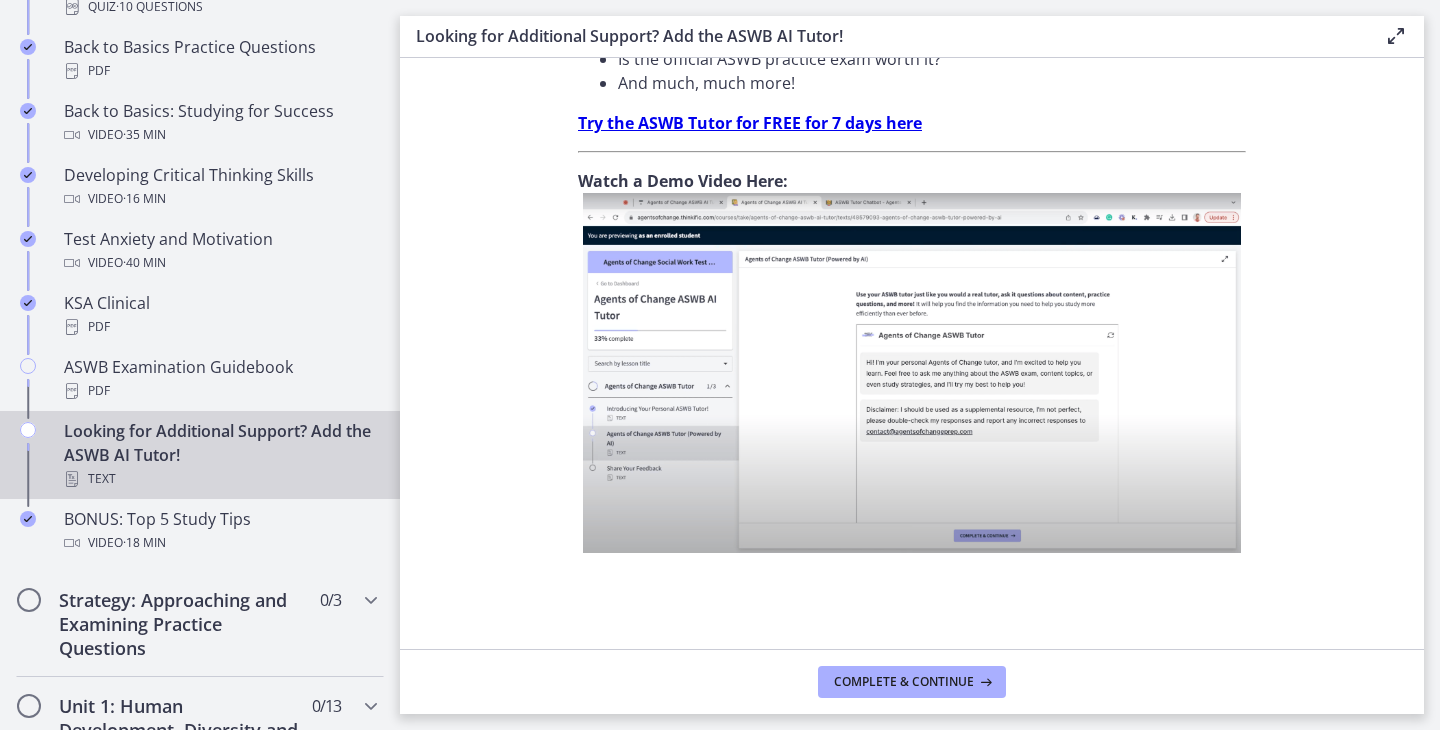 click at bounding box center (912, 373) 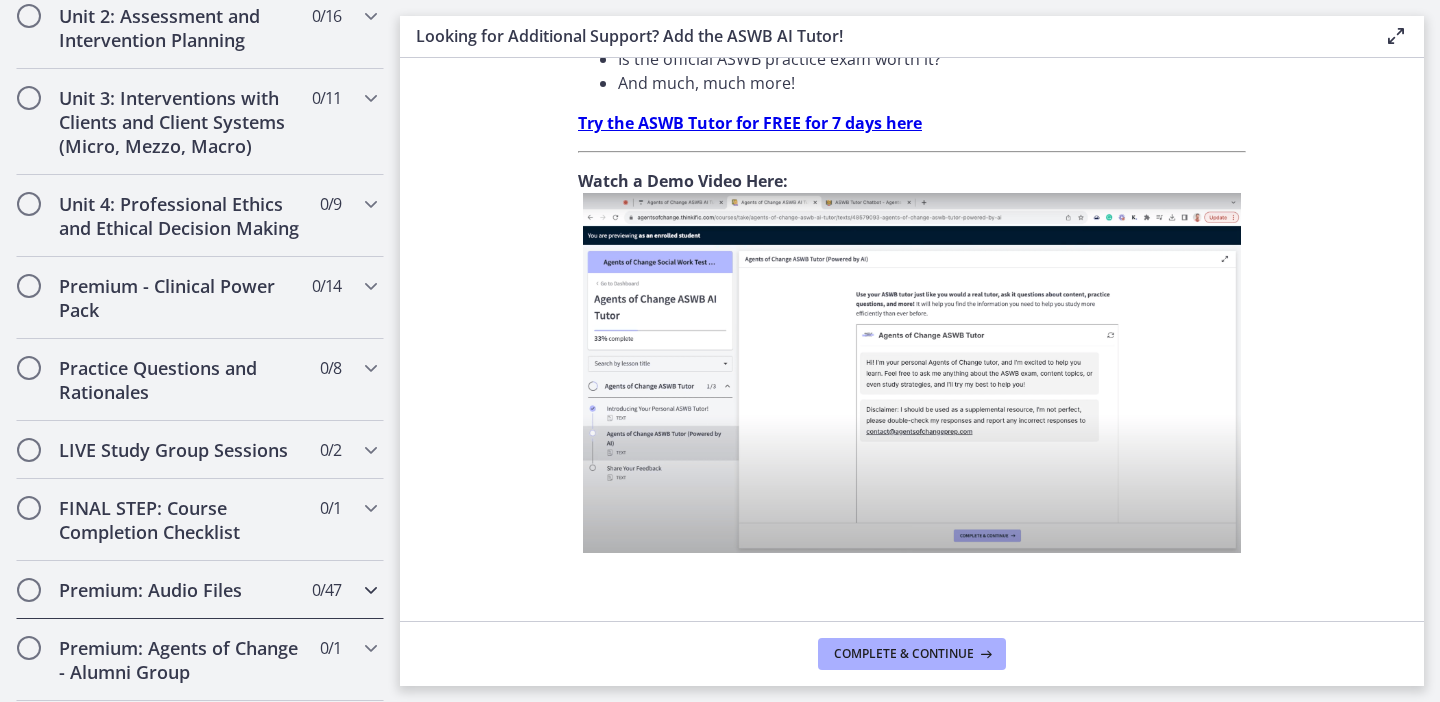 scroll, scrollTop: 1499, scrollLeft: 0, axis: vertical 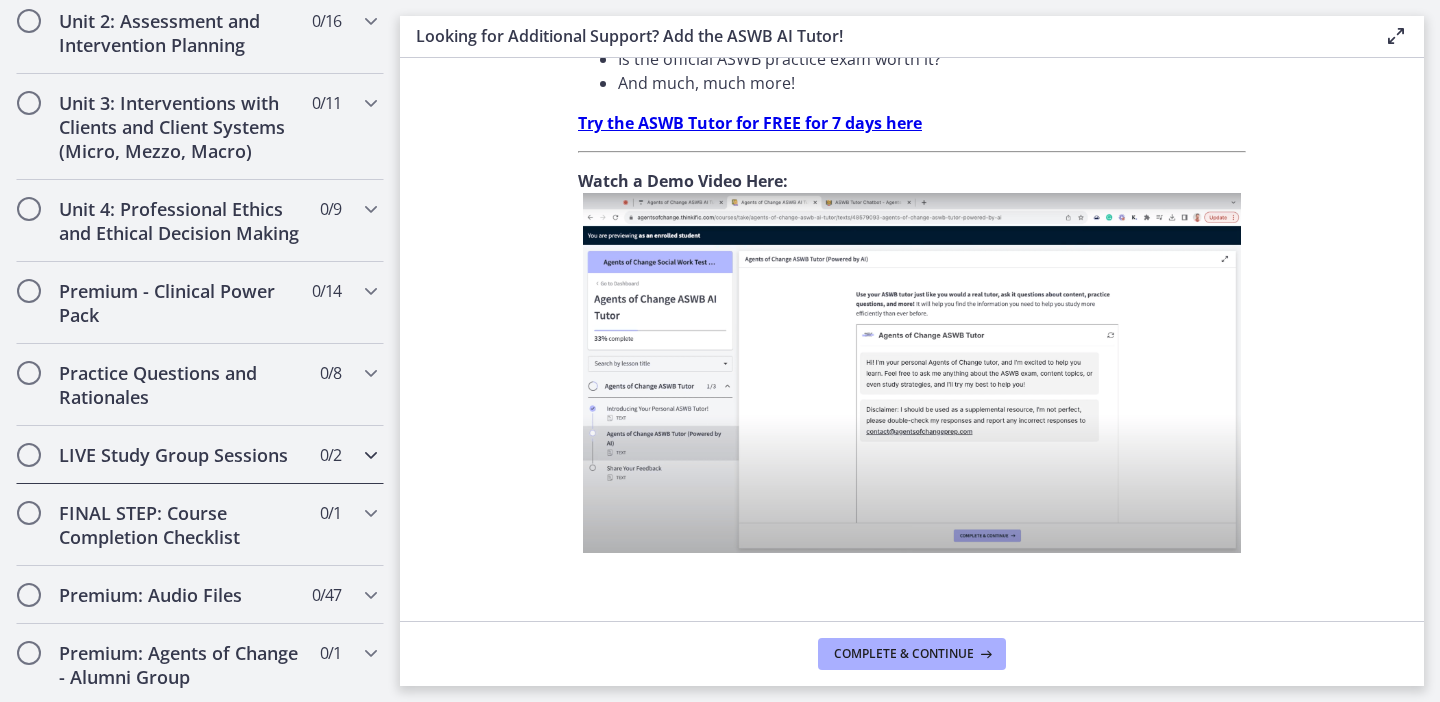 click at bounding box center [371, 455] 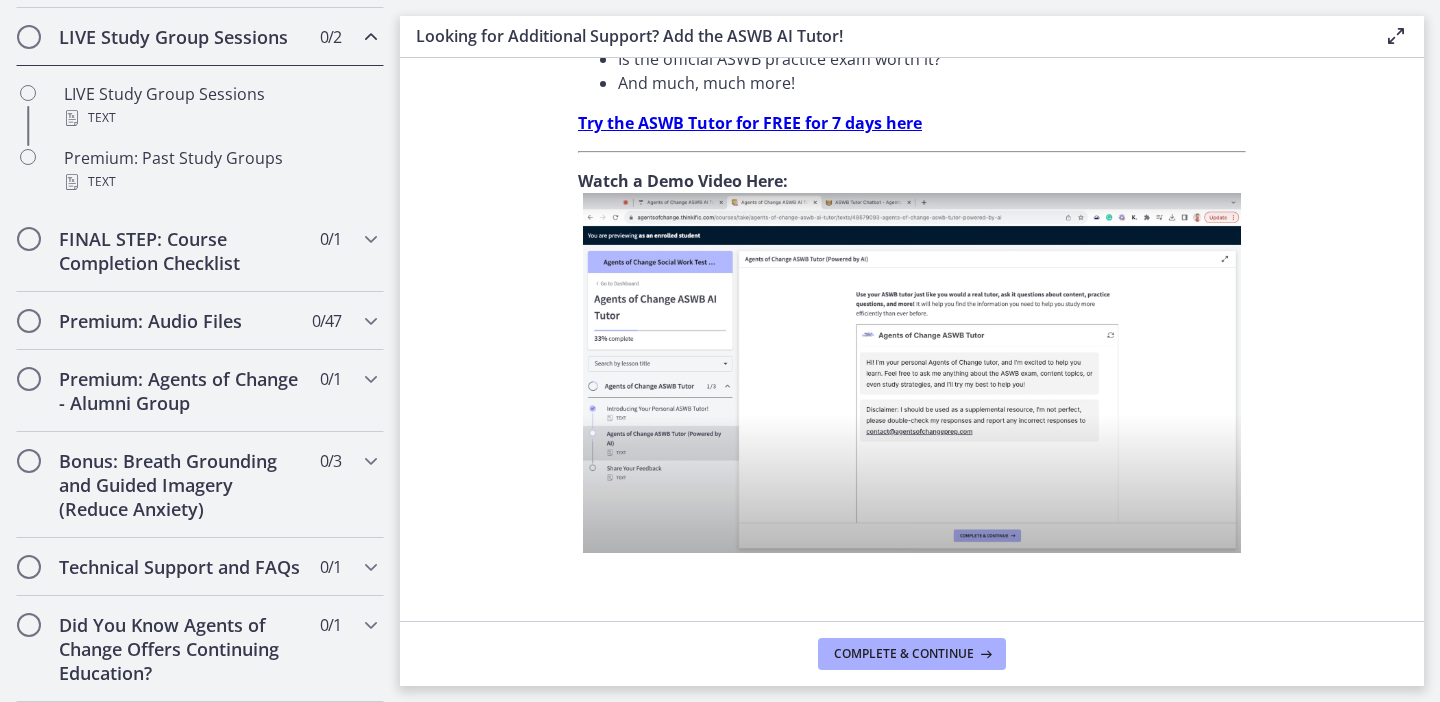 scroll, scrollTop: 1124, scrollLeft: 0, axis: vertical 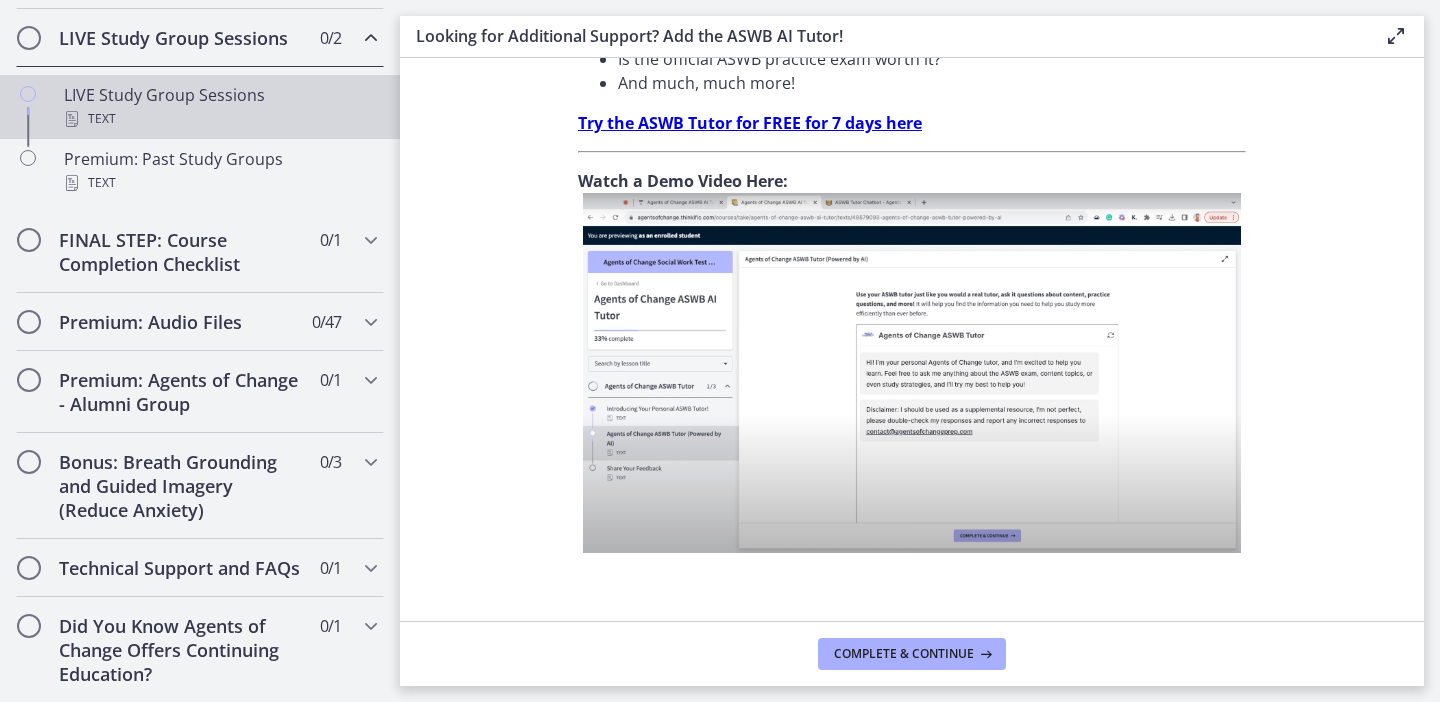 click on "LIVE Study Group Sessions
Text" at bounding box center (220, 107) 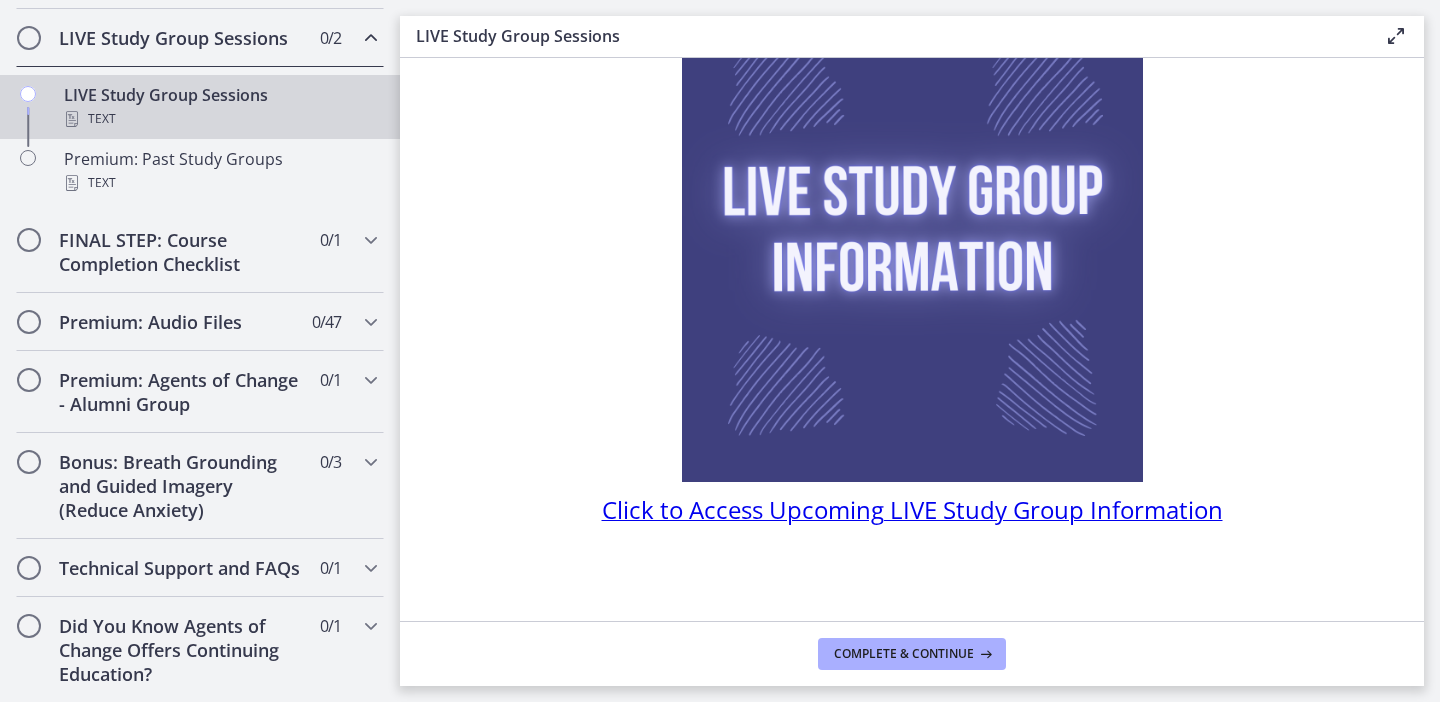 scroll, scrollTop: 163, scrollLeft: 0, axis: vertical 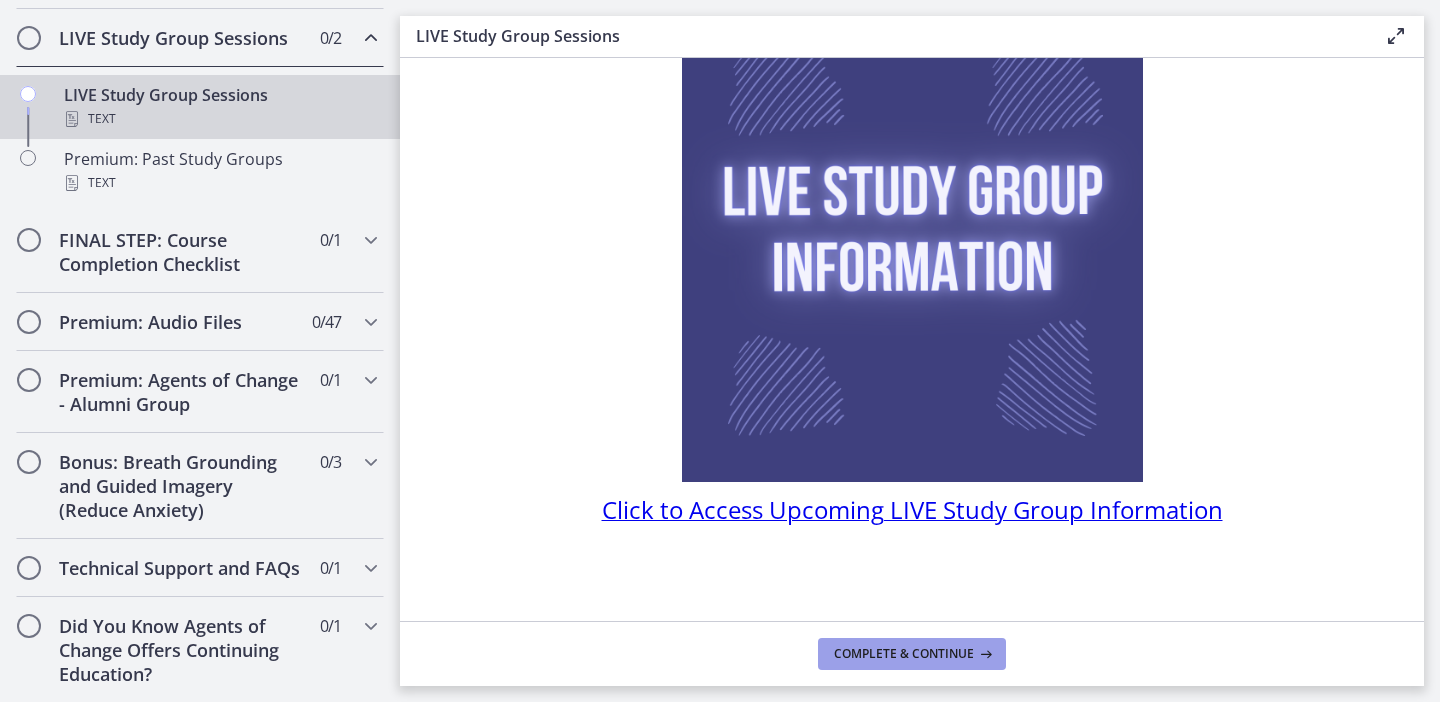 click on "Complete & continue" at bounding box center (904, 654) 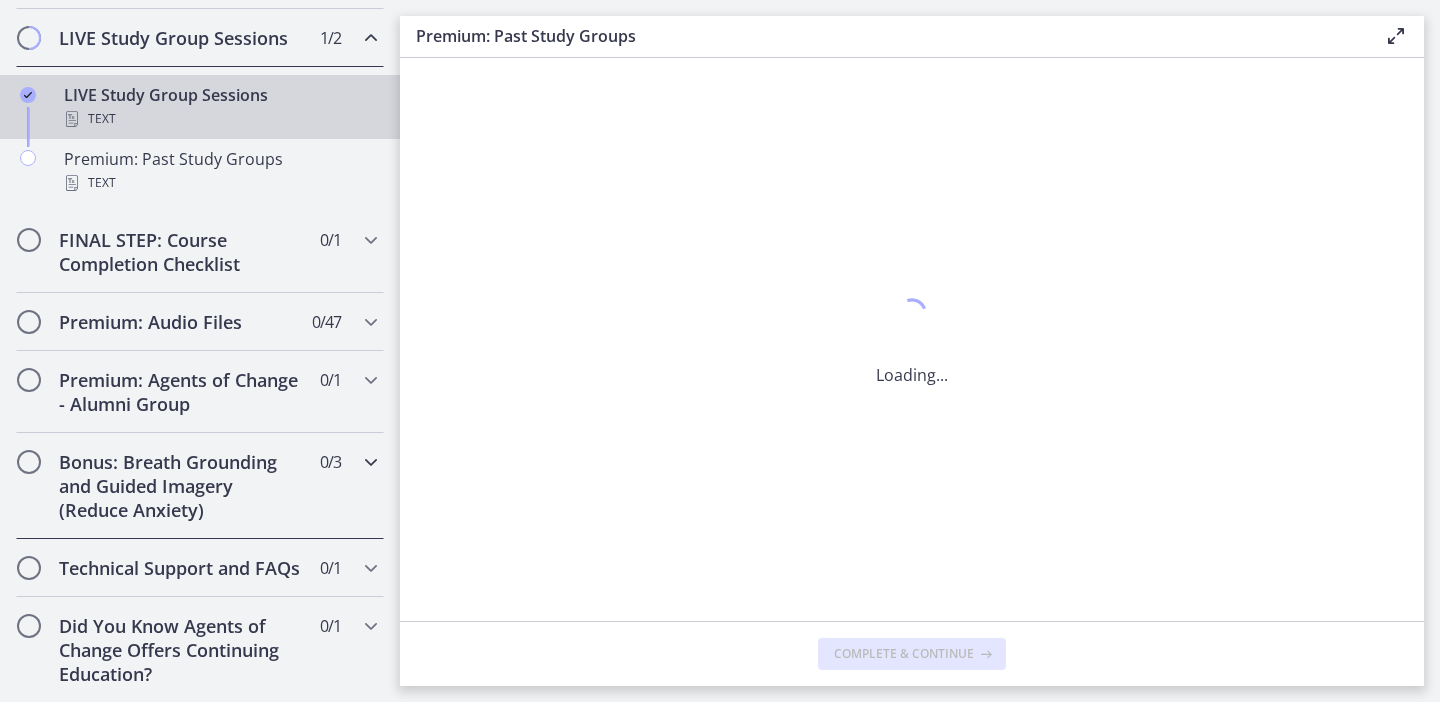 scroll, scrollTop: 0, scrollLeft: 0, axis: both 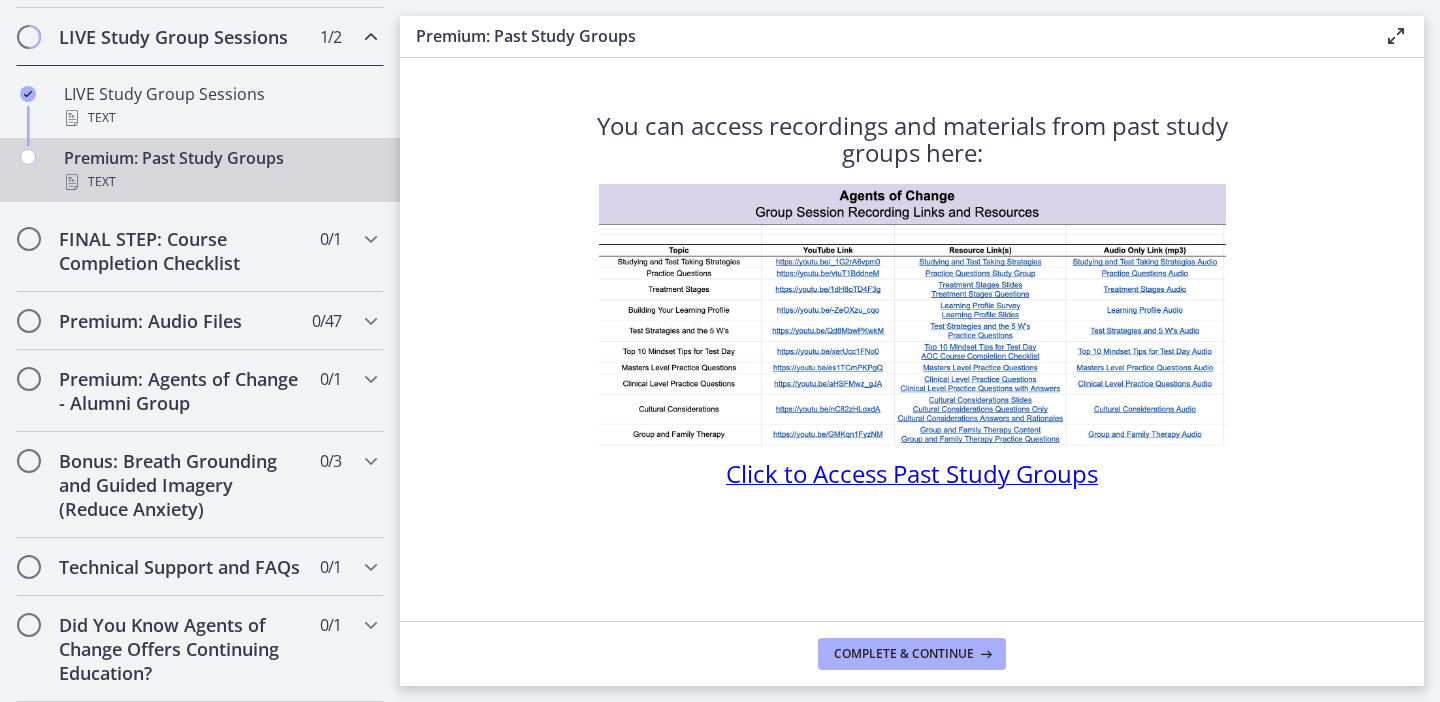 click on "Click to Access Past Study Groups" at bounding box center (912, 473) 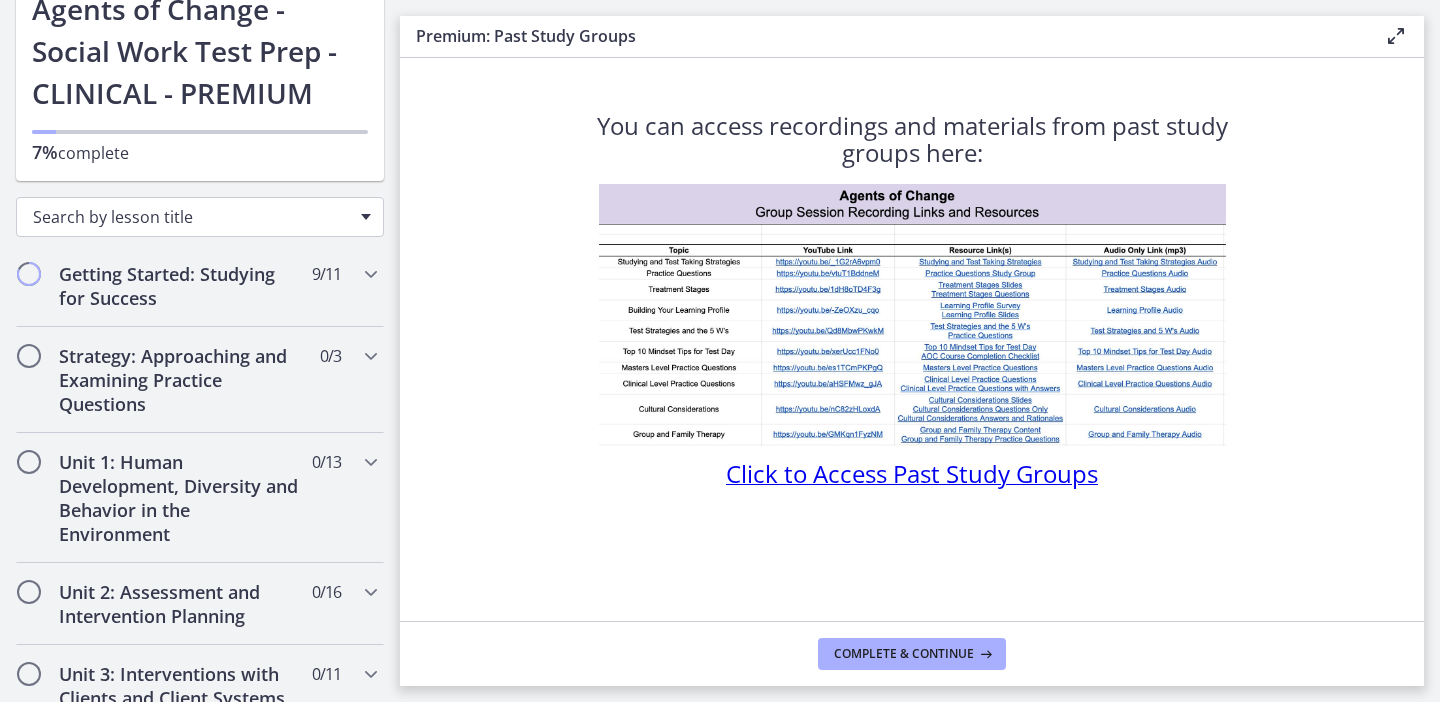 scroll, scrollTop: 172, scrollLeft: 0, axis: vertical 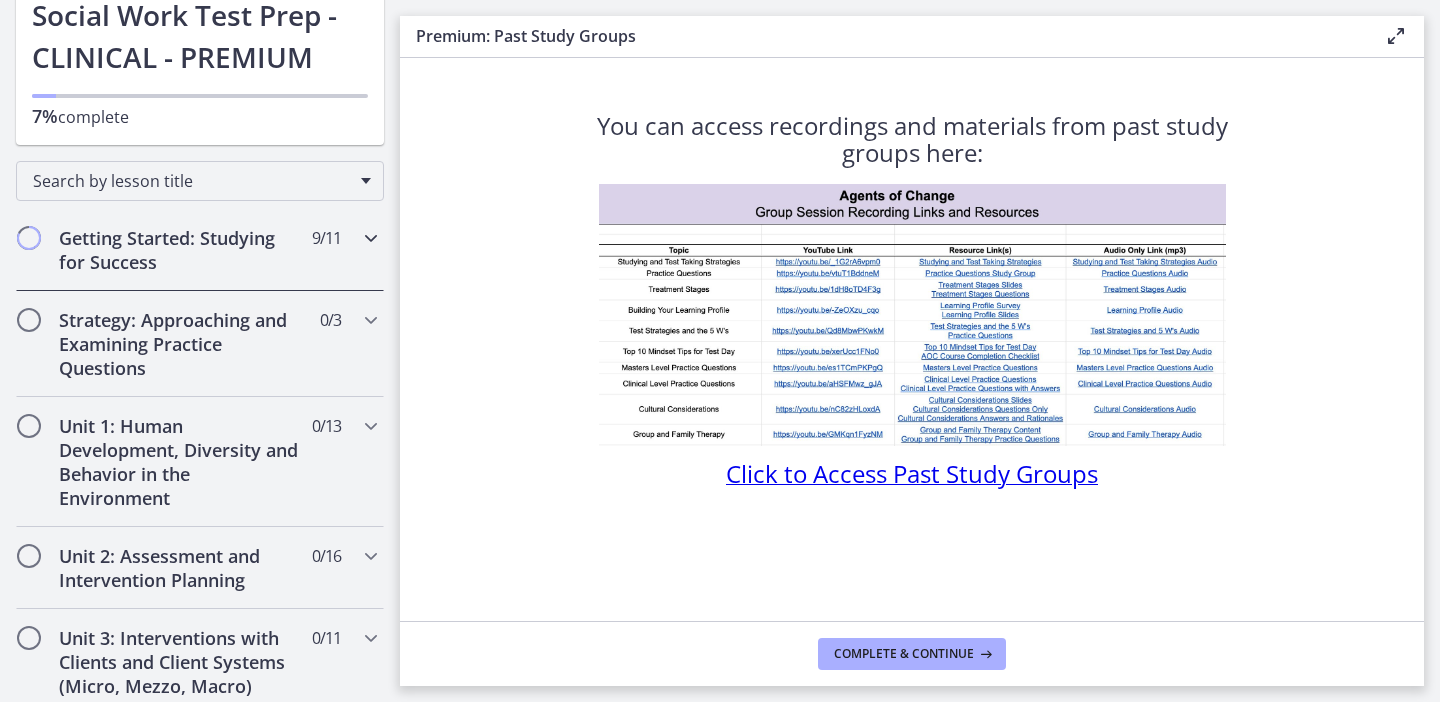 click at bounding box center [371, 238] 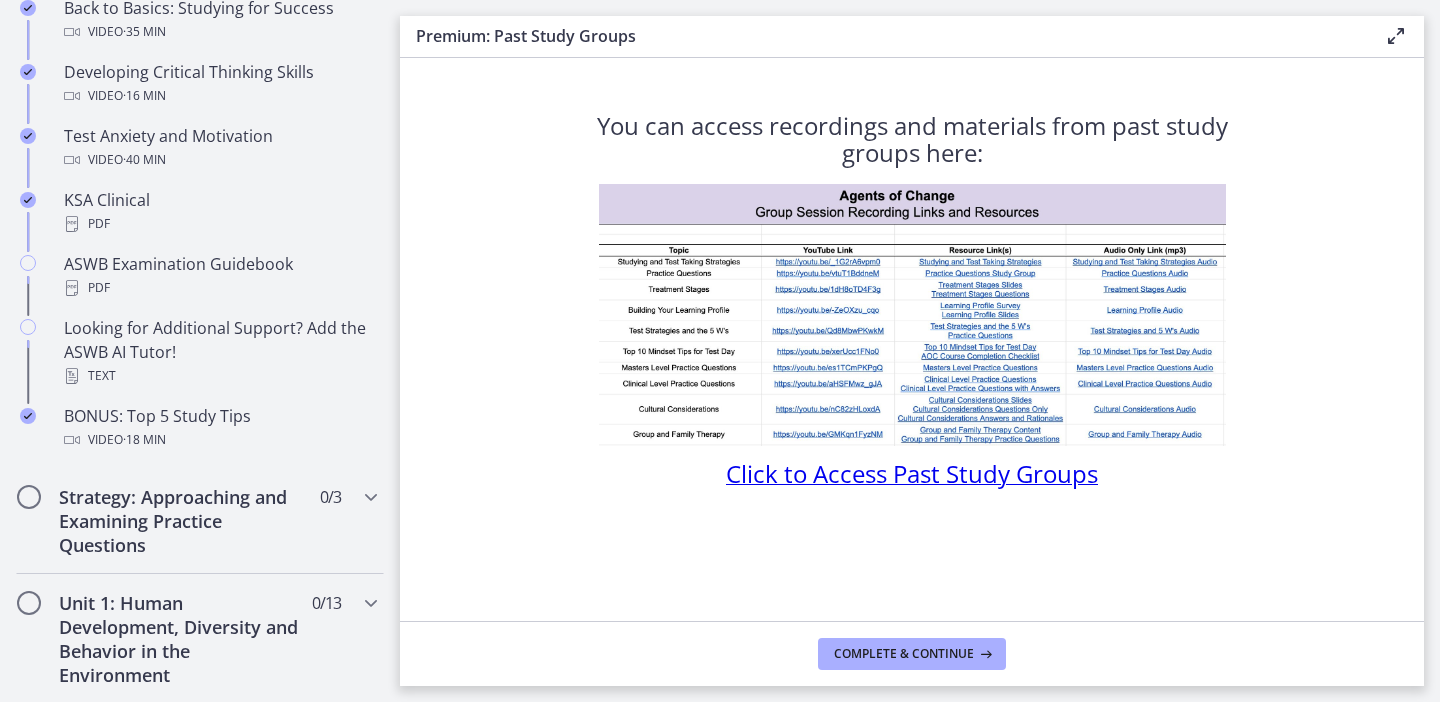 scroll, scrollTop: 794, scrollLeft: 0, axis: vertical 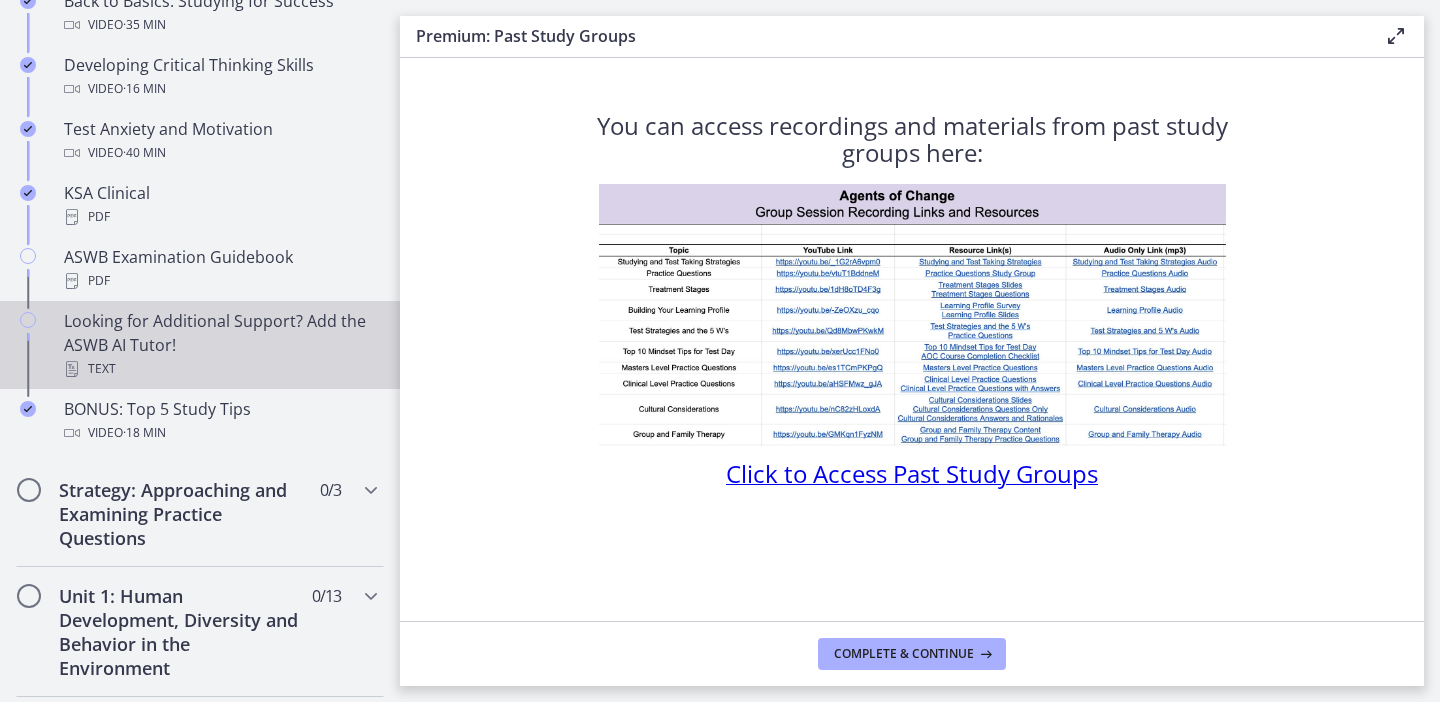 click on "Looking for Additional Support? Add the ASWB AI Tutor!
Text" at bounding box center [220, 345] 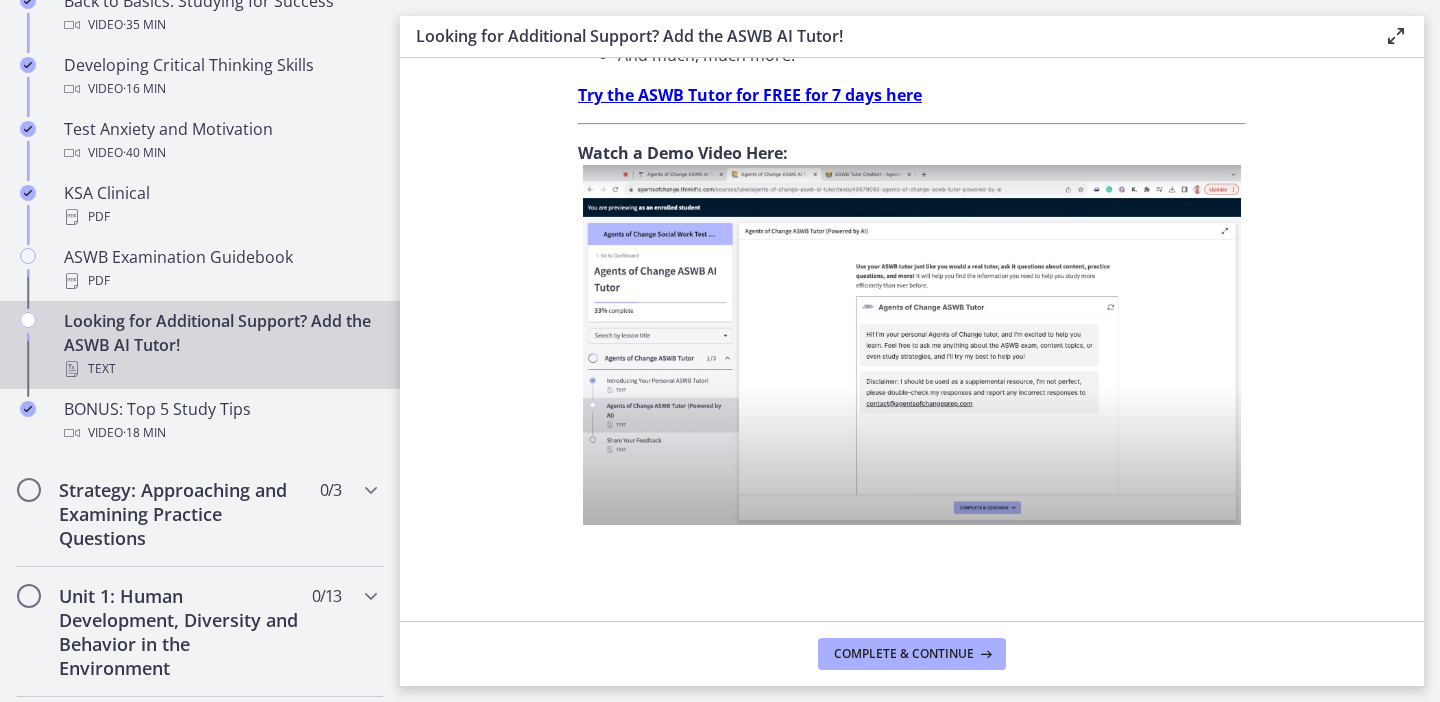 scroll, scrollTop: 788, scrollLeft: 0, axis: vertical 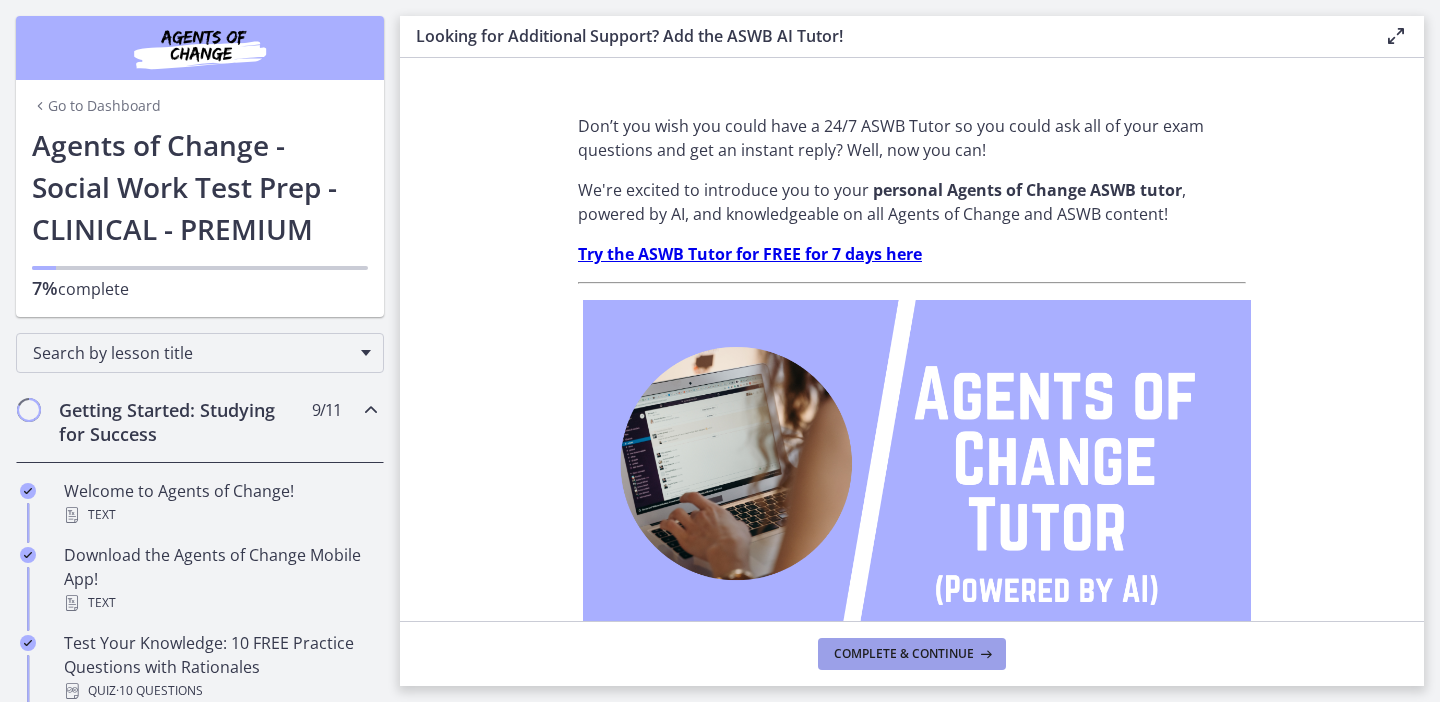 click on "Complete & continue" at bounding box center [912, 654] 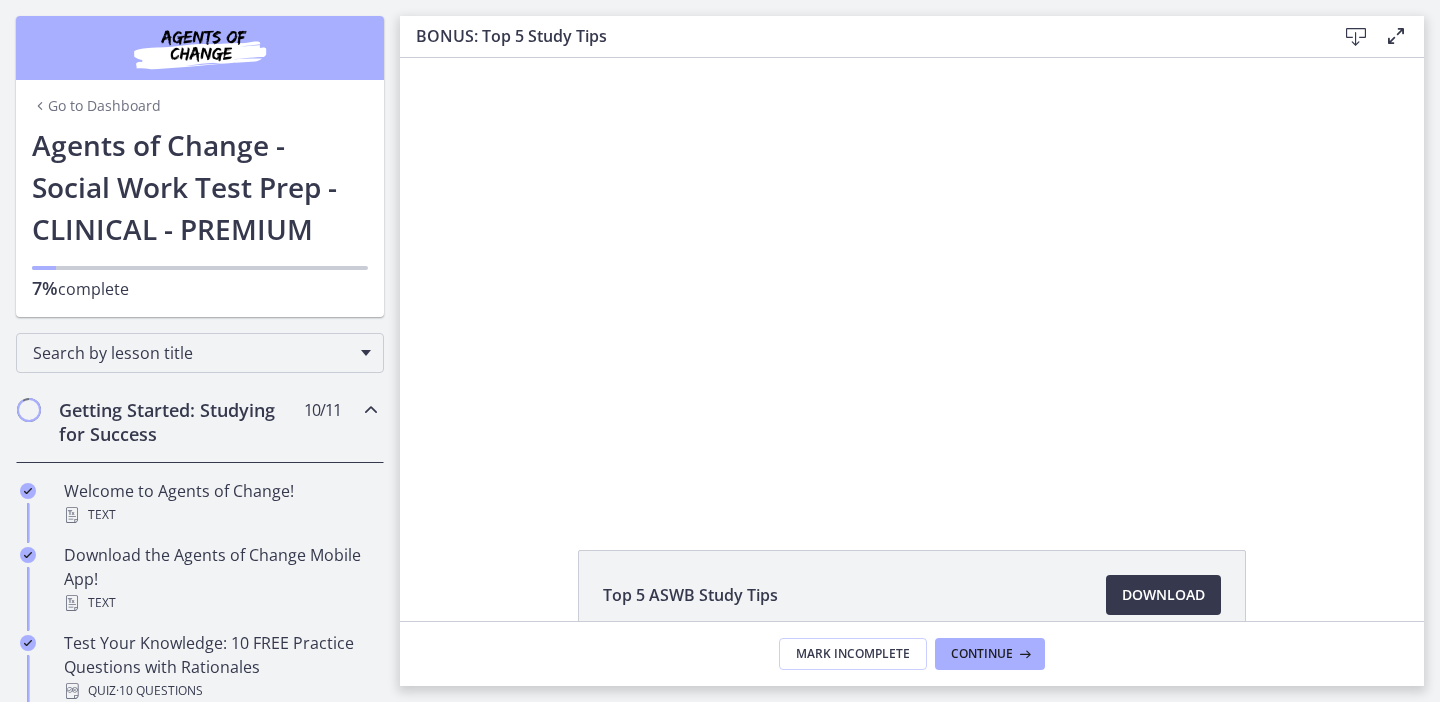 scroll, scrollTop: 0, scrollLeft: 0, axis: both 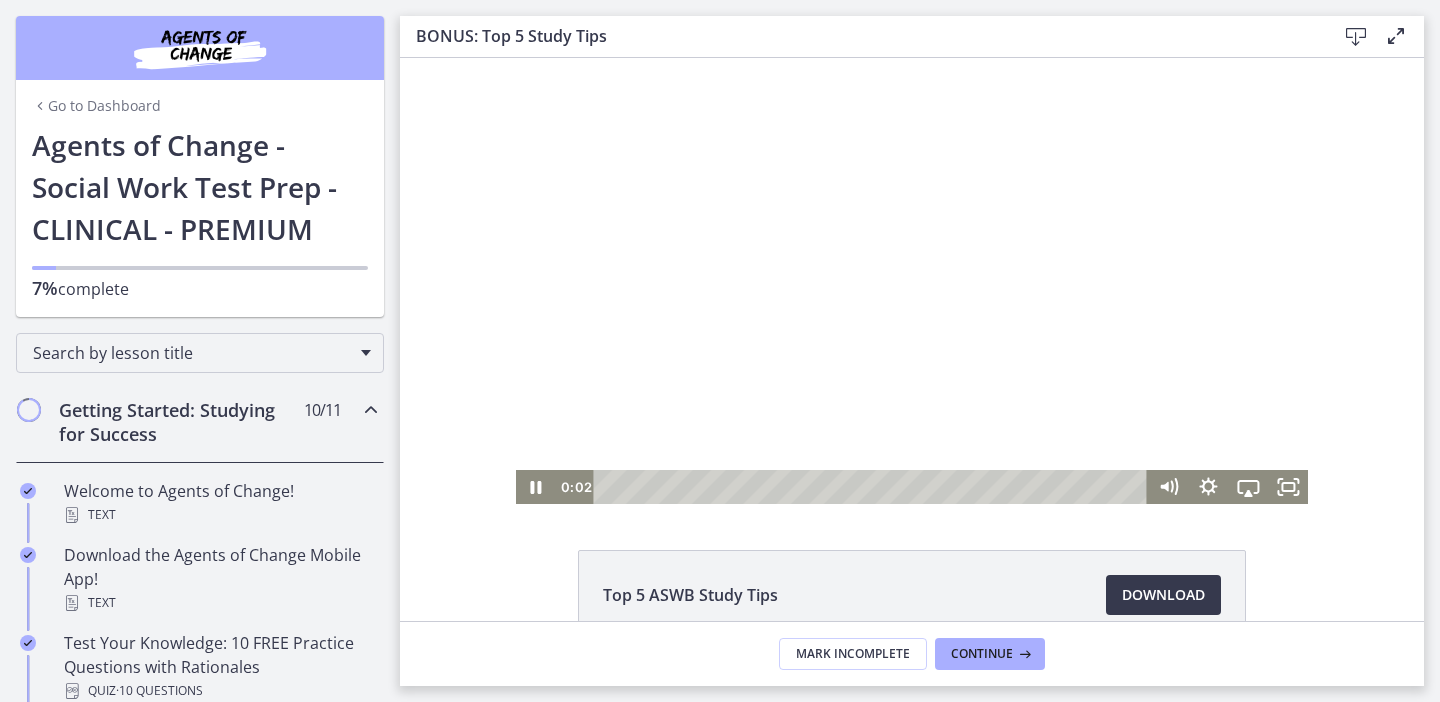 click at bounding box center [912, 281] 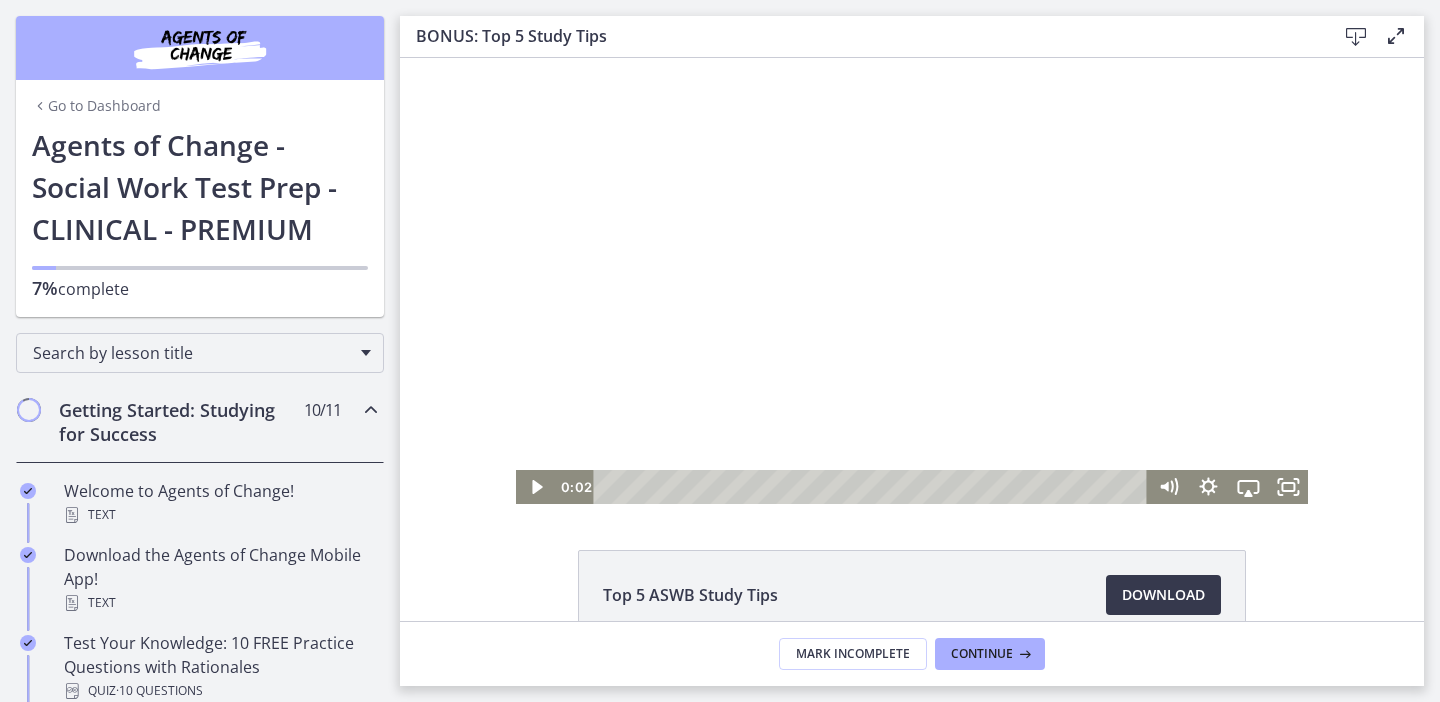 scroll, scrollTop: 0, scrollLeft: 0, axis: both 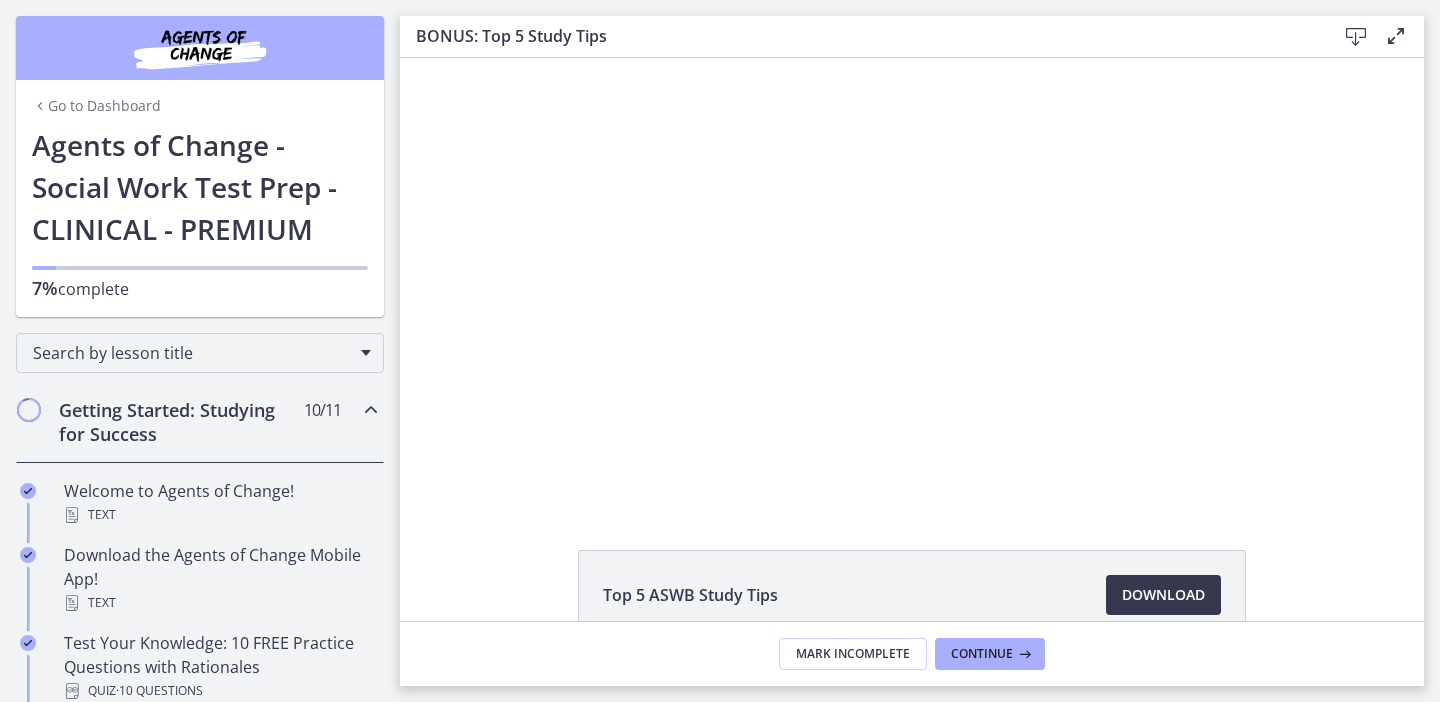 click at bounding box center [1396, 36] 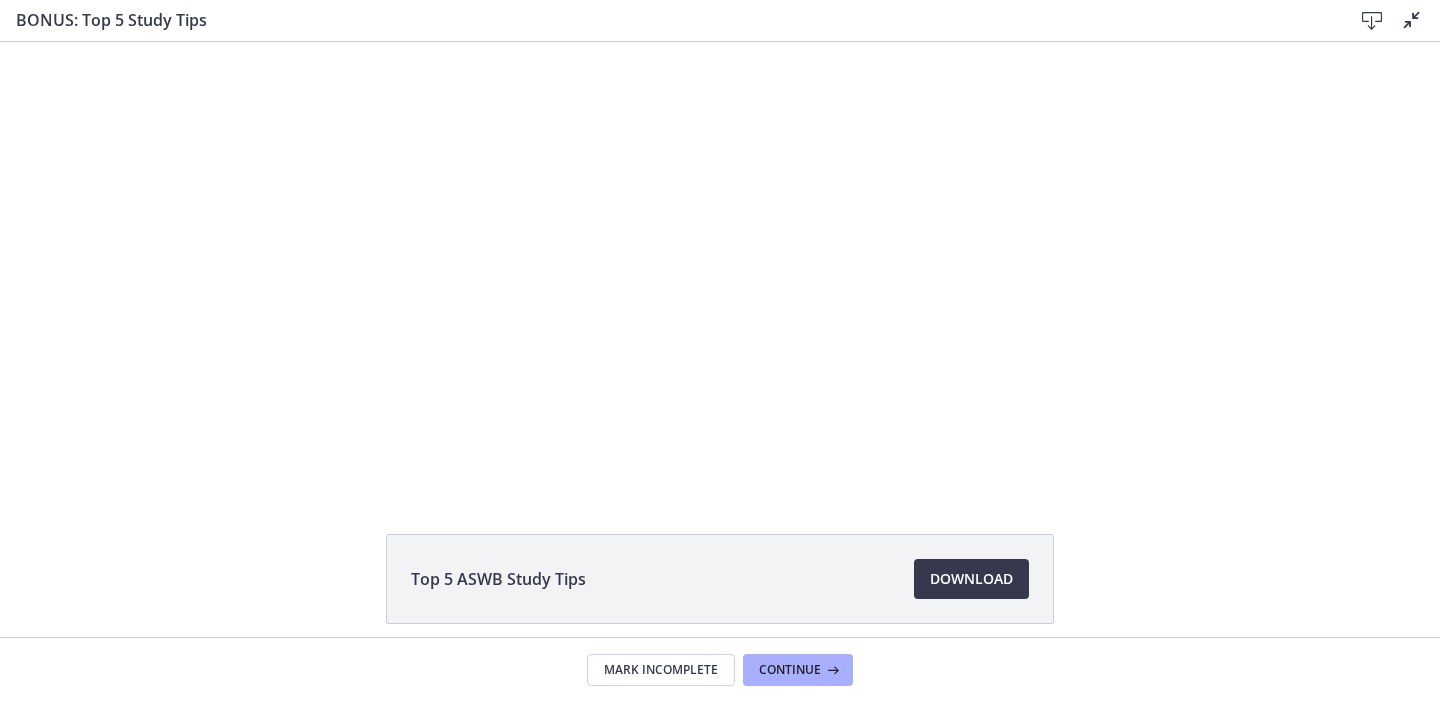 click at bounding box center (1412, 20) 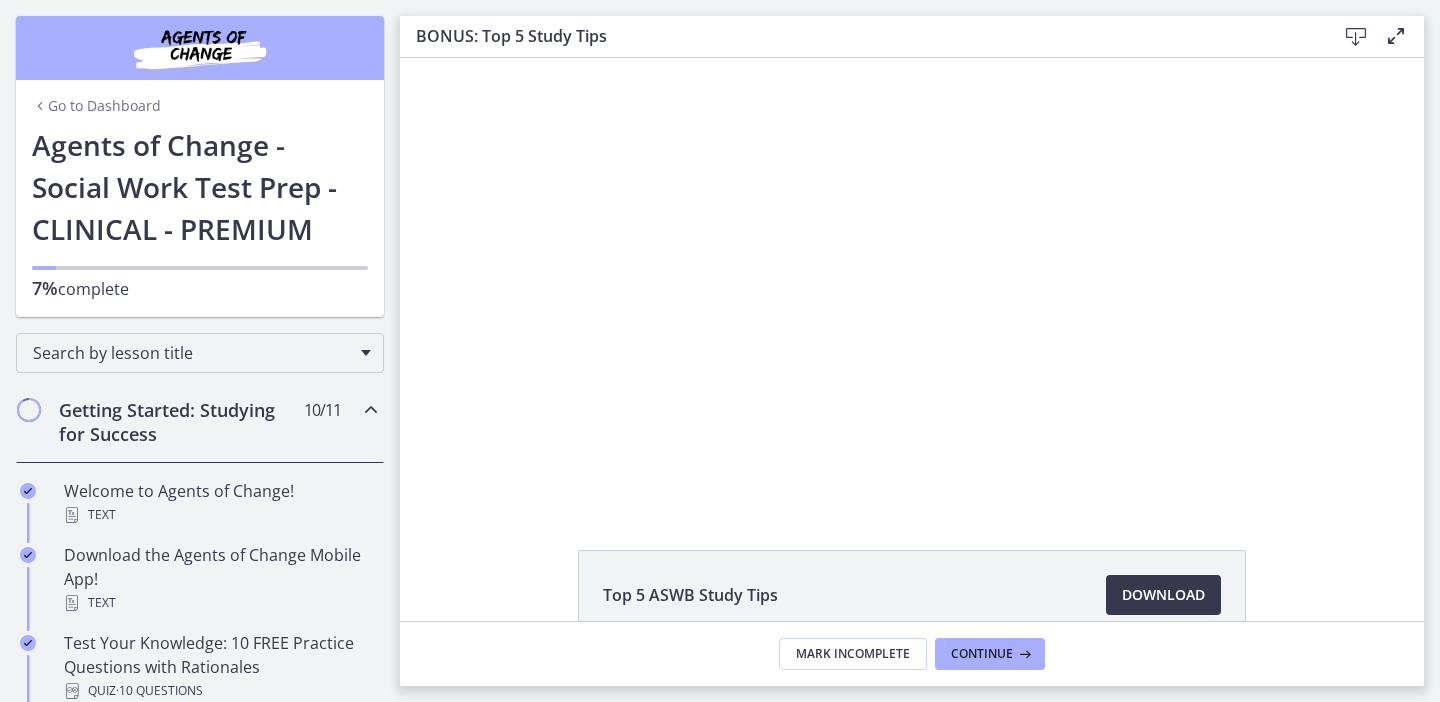 click at bounding box center (200, 48) 